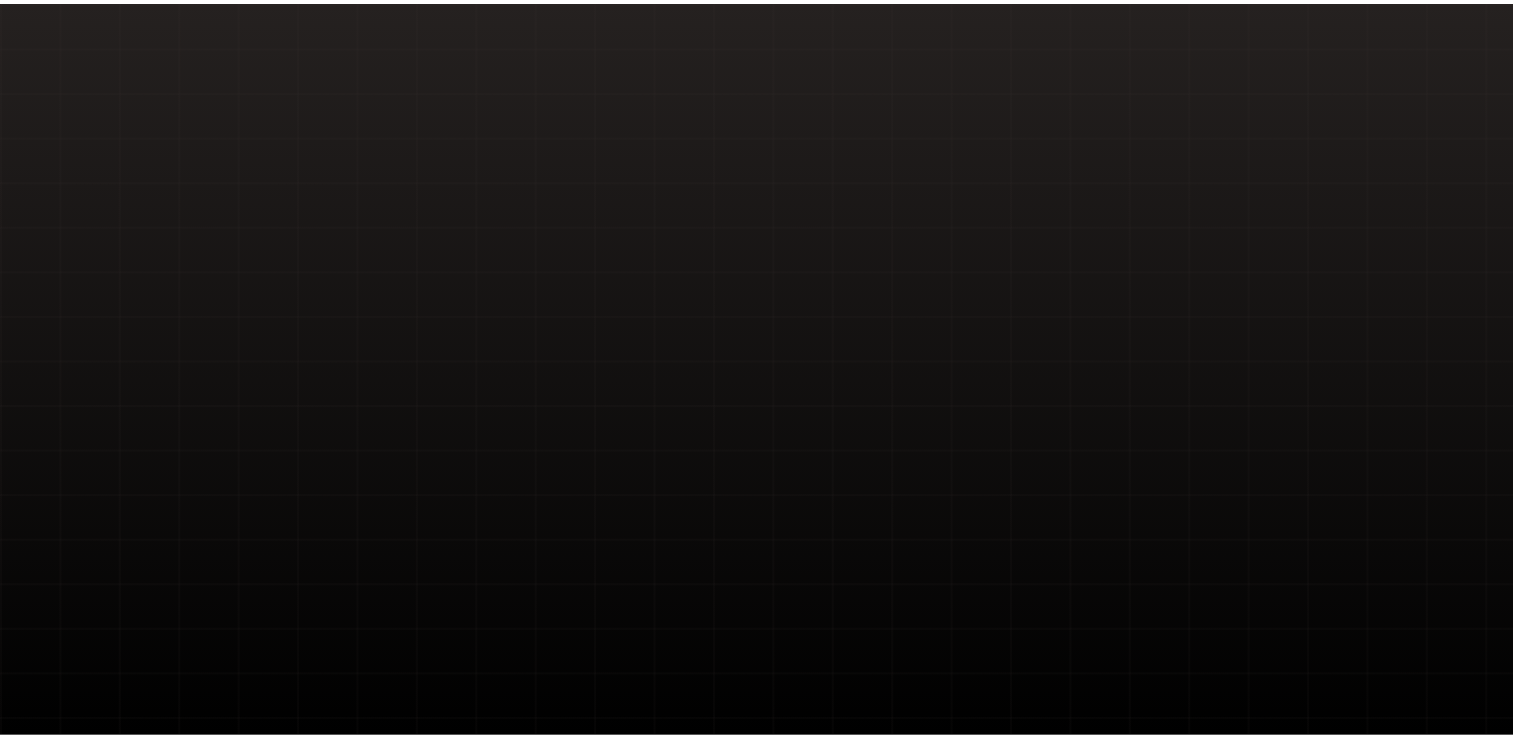 scroll, scrollTop: 0, scrollLeft: 0, axis: both 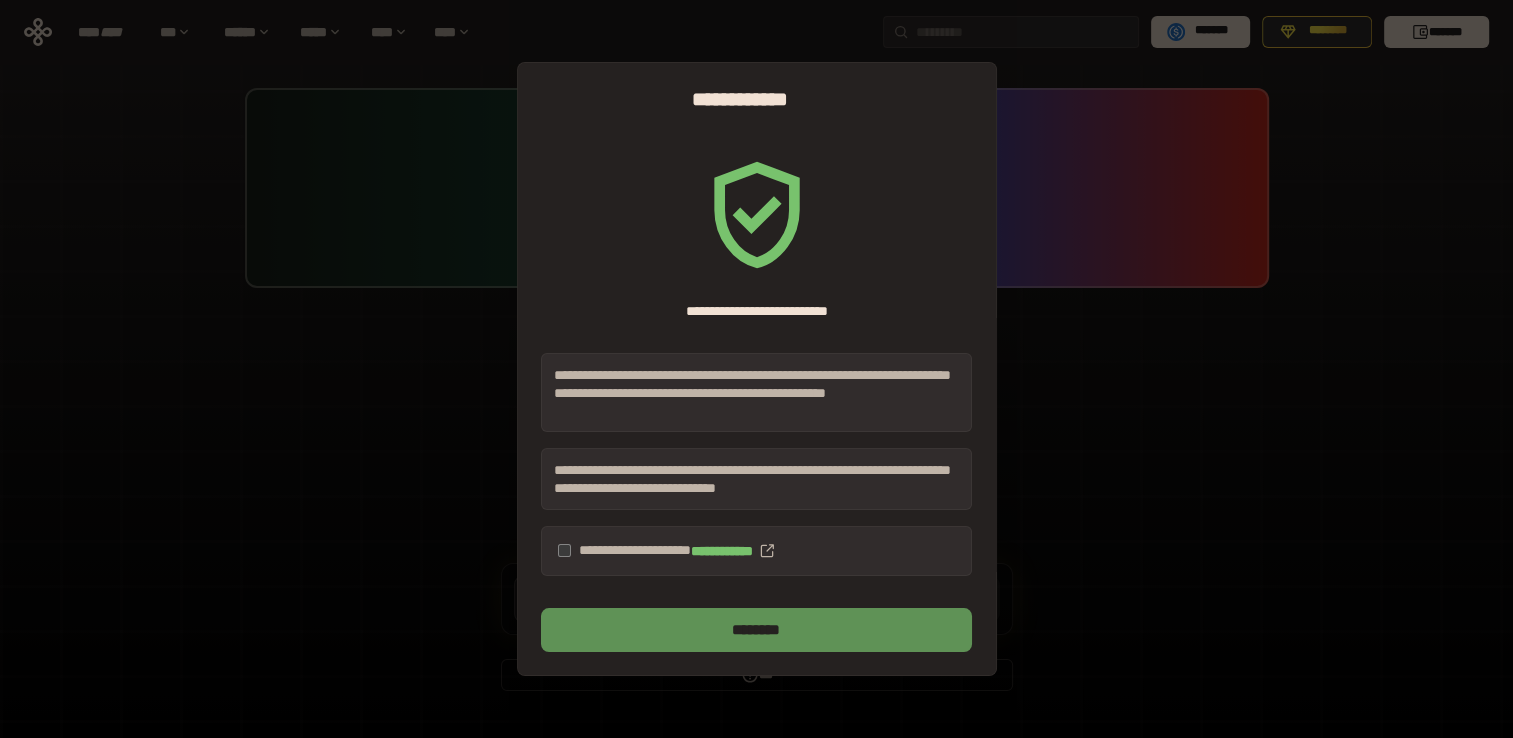 click on "********" at bounding box center (756, 630) 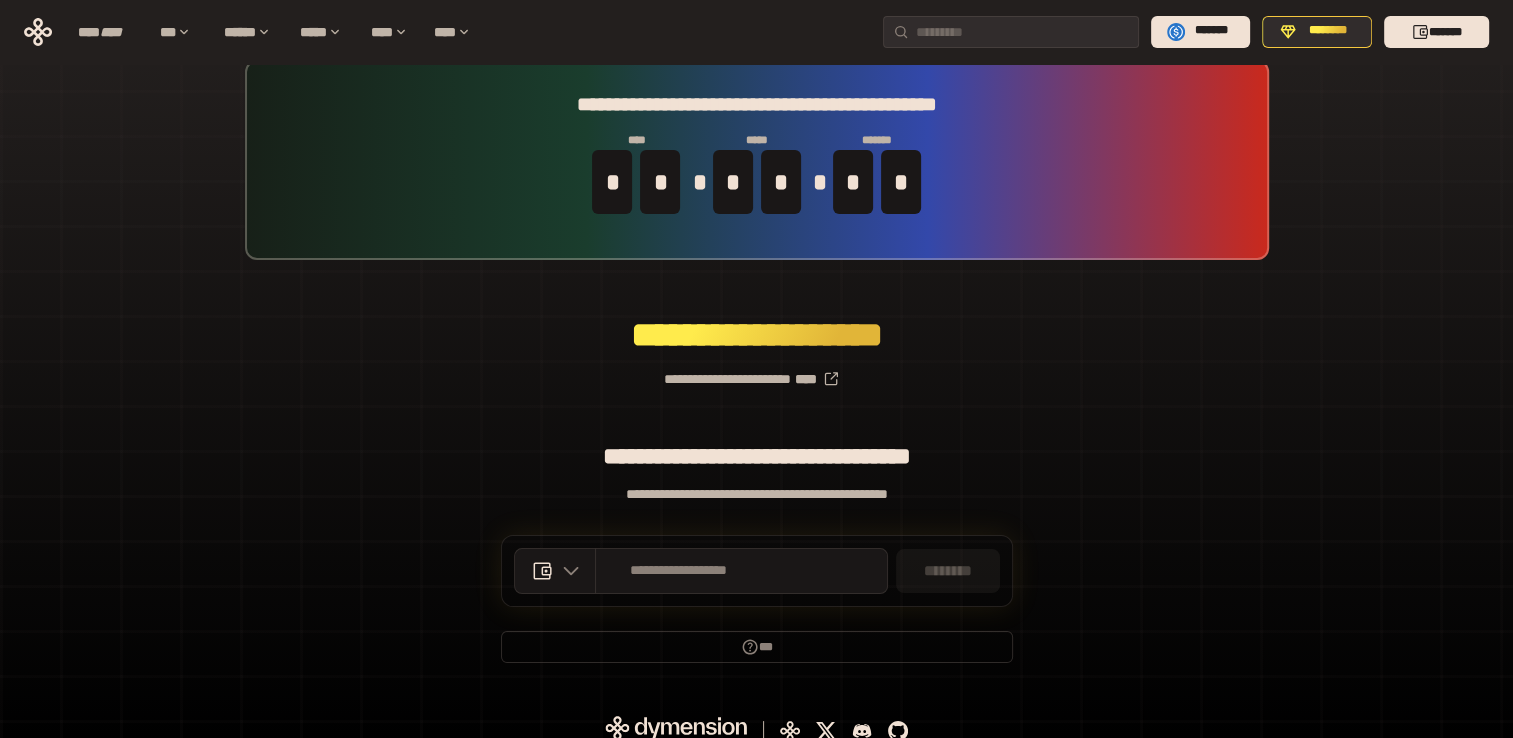 scroll, scrollTop: 44, scrollLeft: 0, axis: vertical 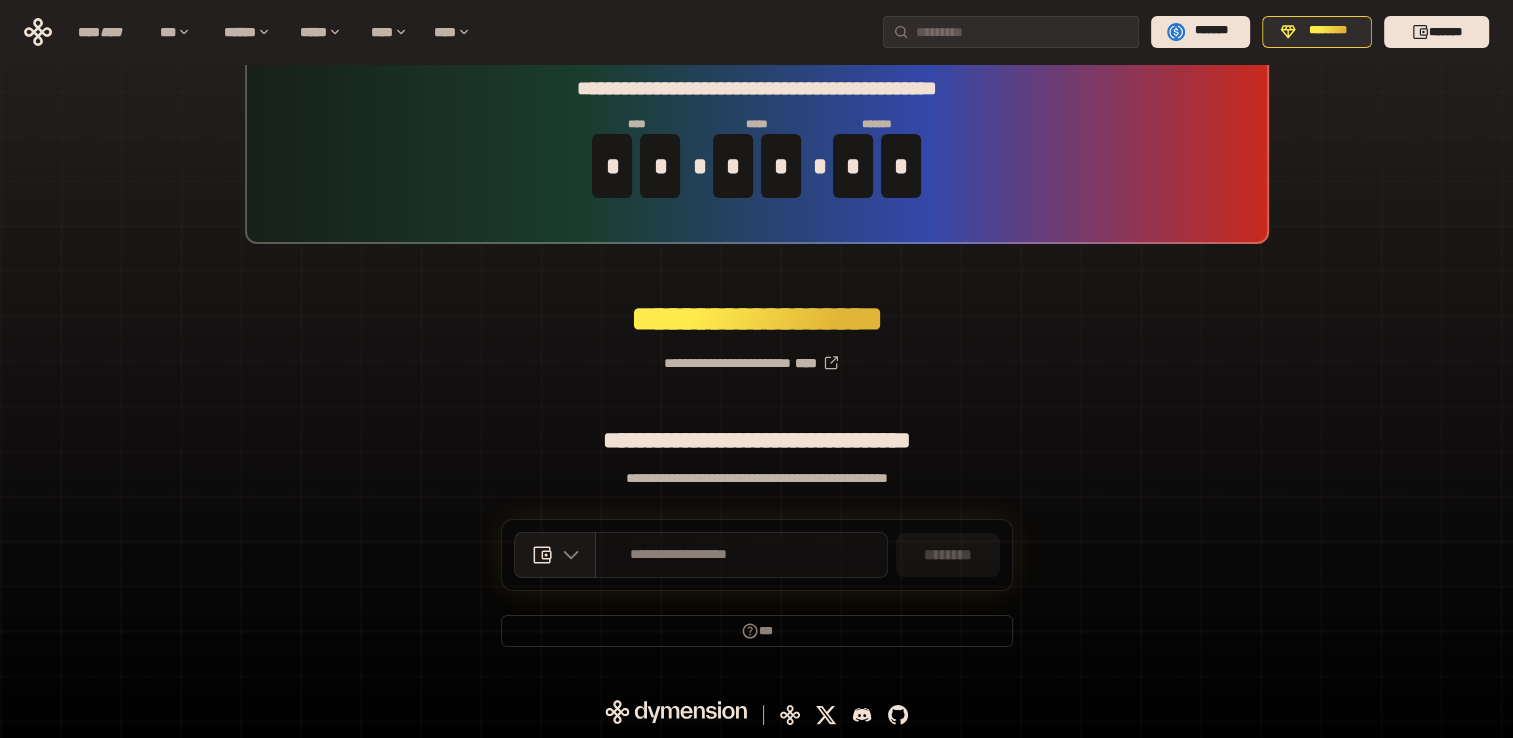 click on "**********" at bounding box center (679, 555) 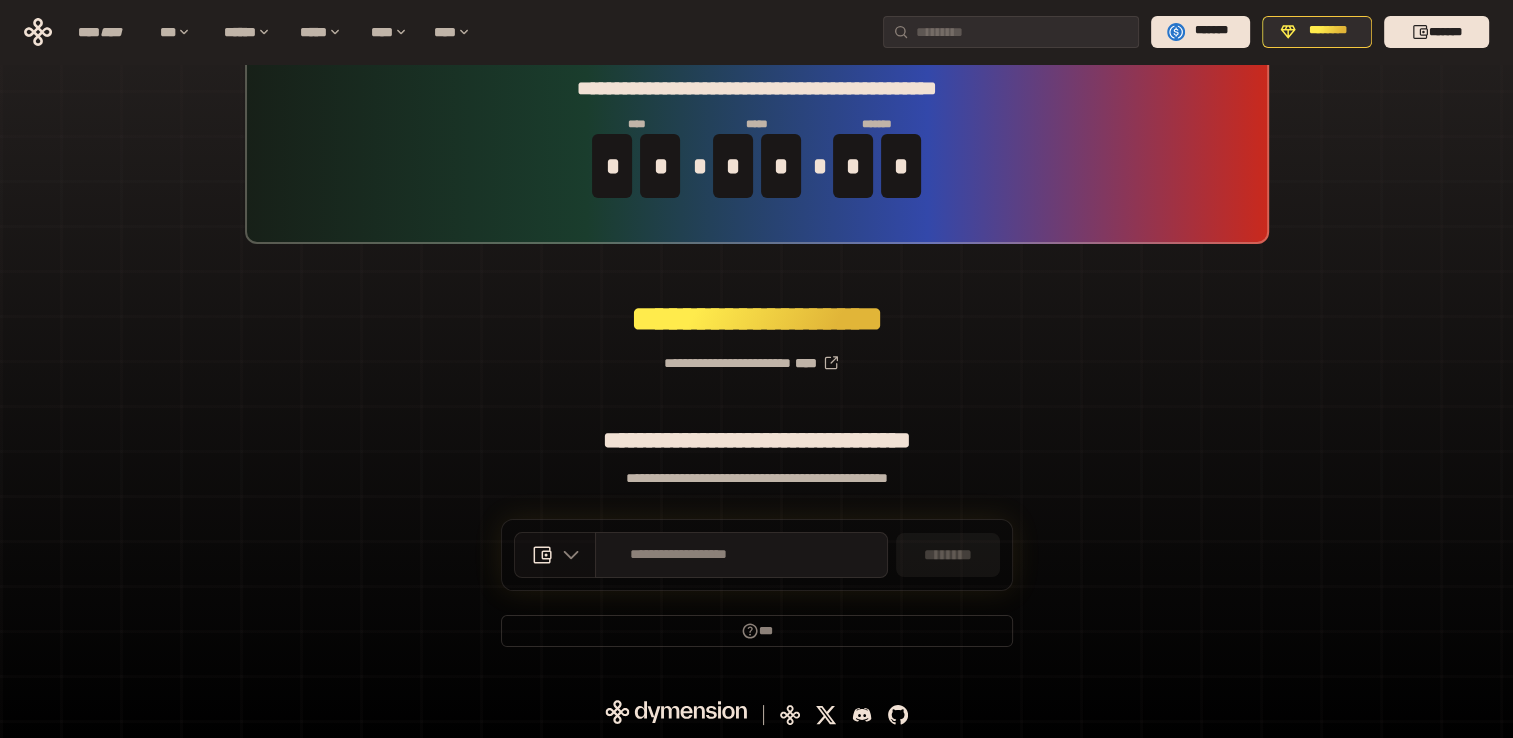 click 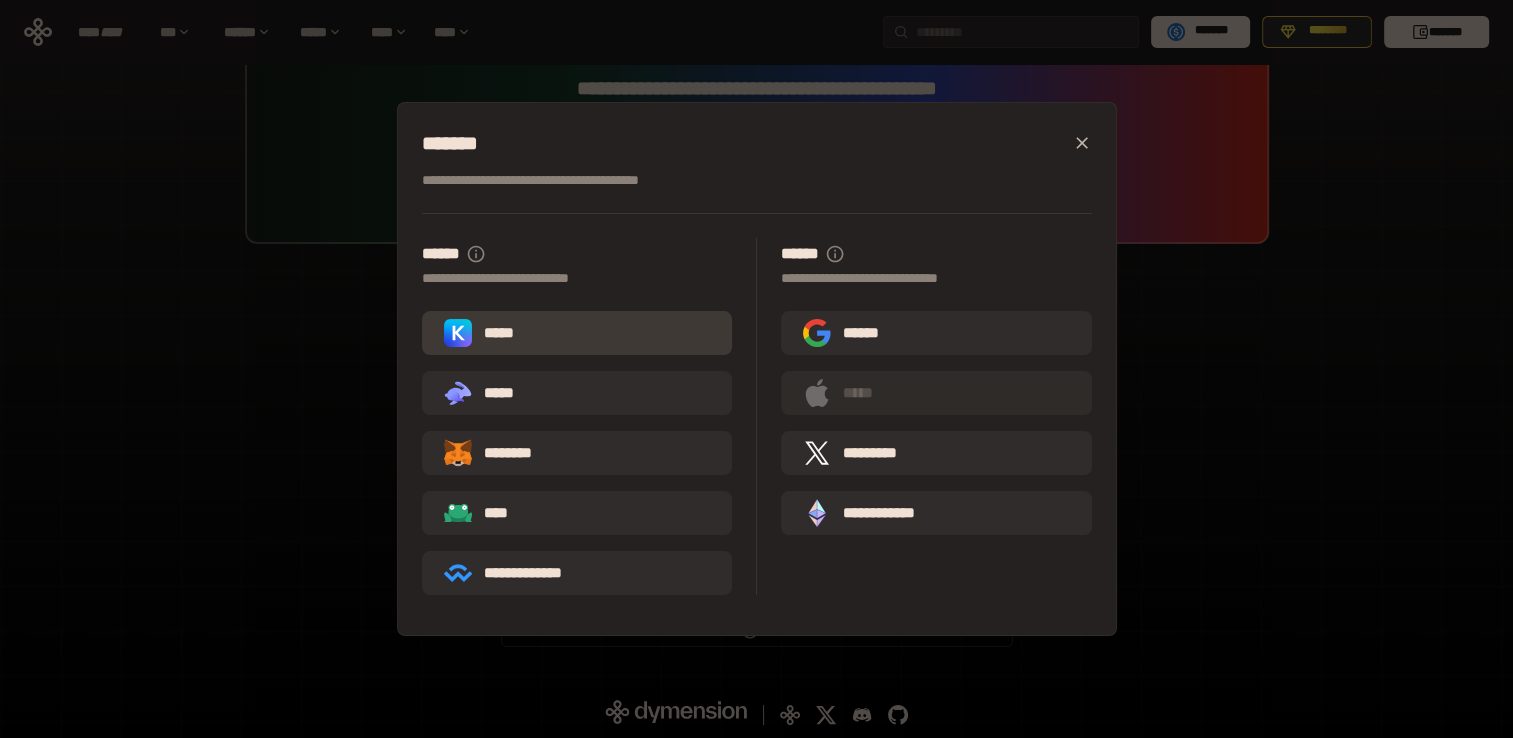 click on "*****" at bounding box center (483, 333) 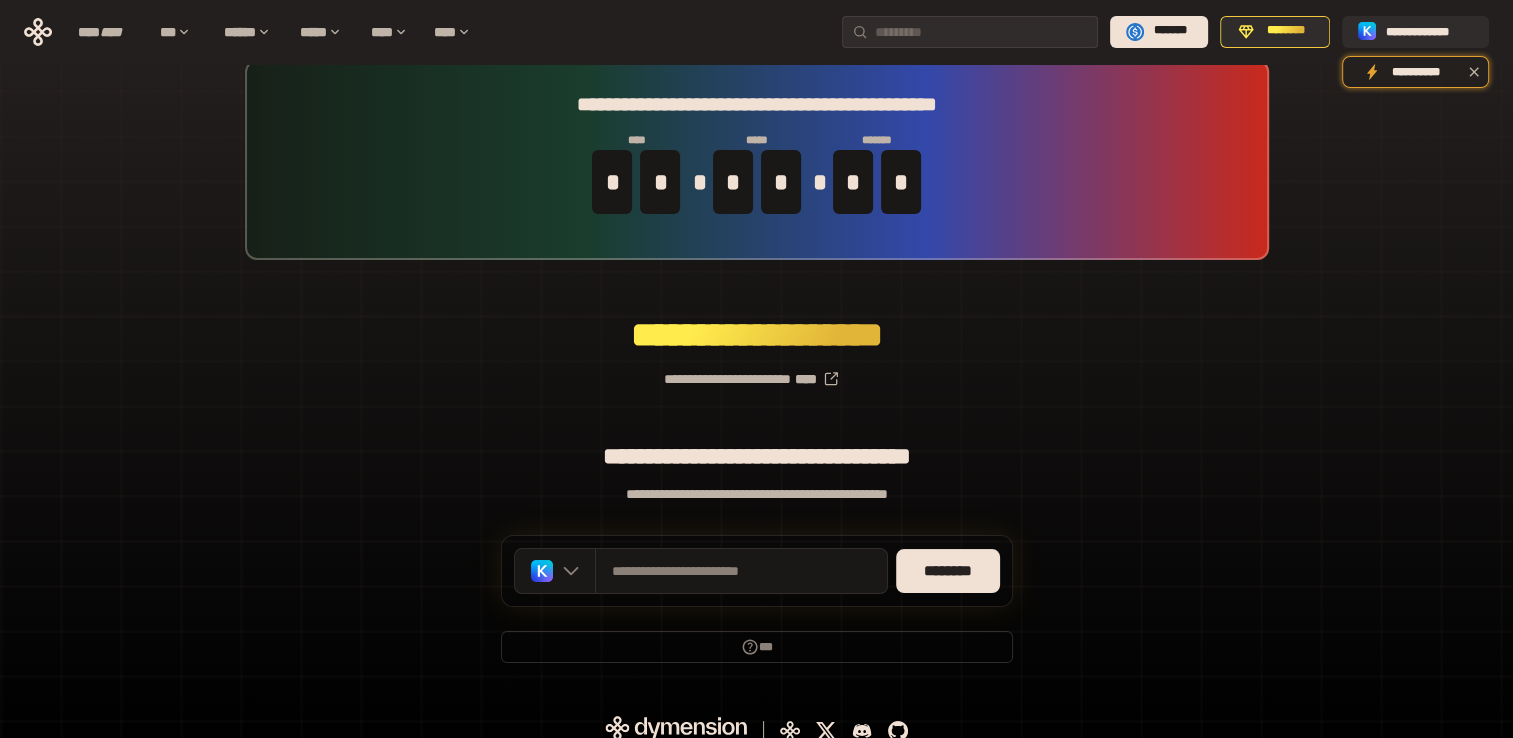 scroll, scrollTop: 44, scrollLeft: 0, axis: vertical 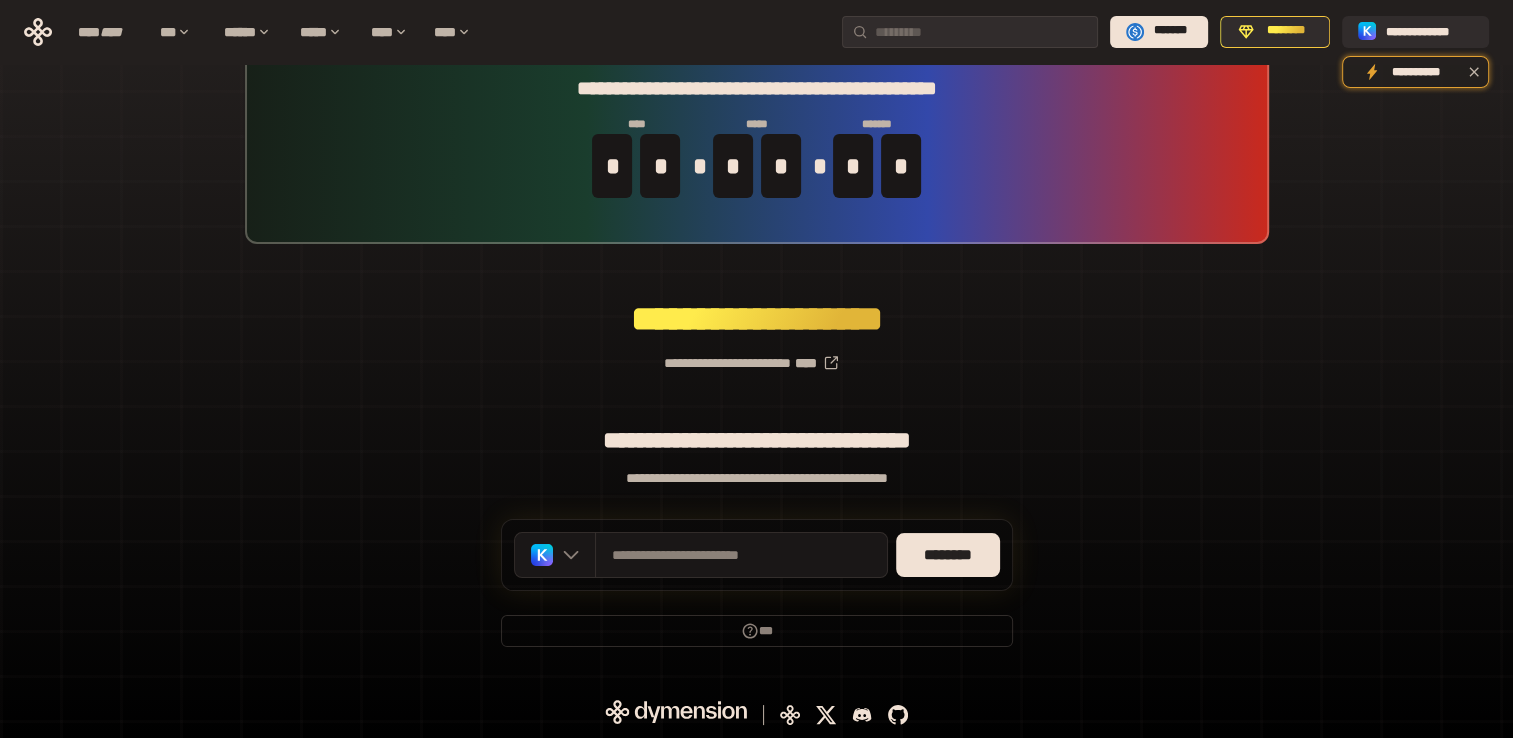 drag, startPoint x: 1144, startPoint y: 477, endPoint x: 1176, endPoint y: 622, distance: 148.48906 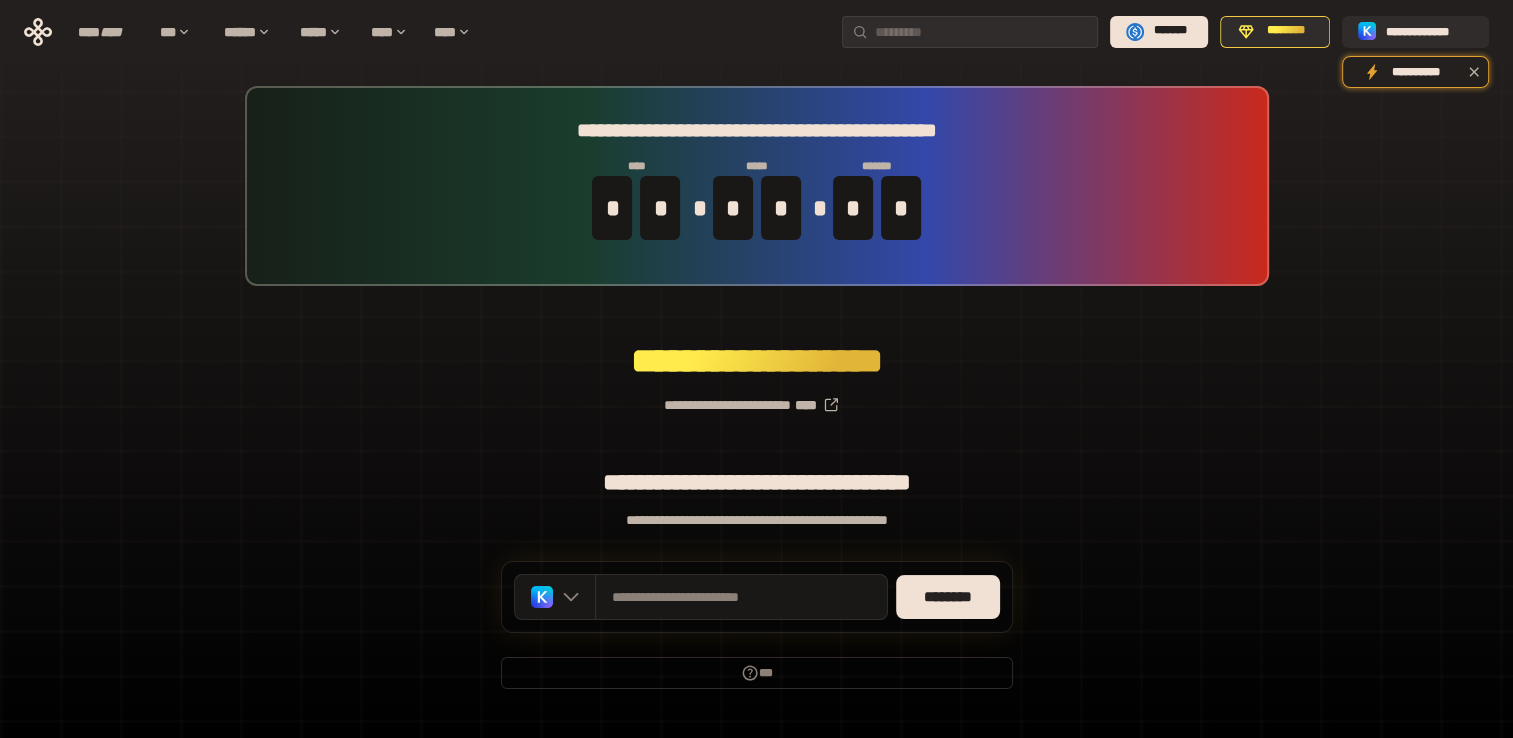 scroll, scrollTop: 44, scrollLeft: 0, axis: vertical 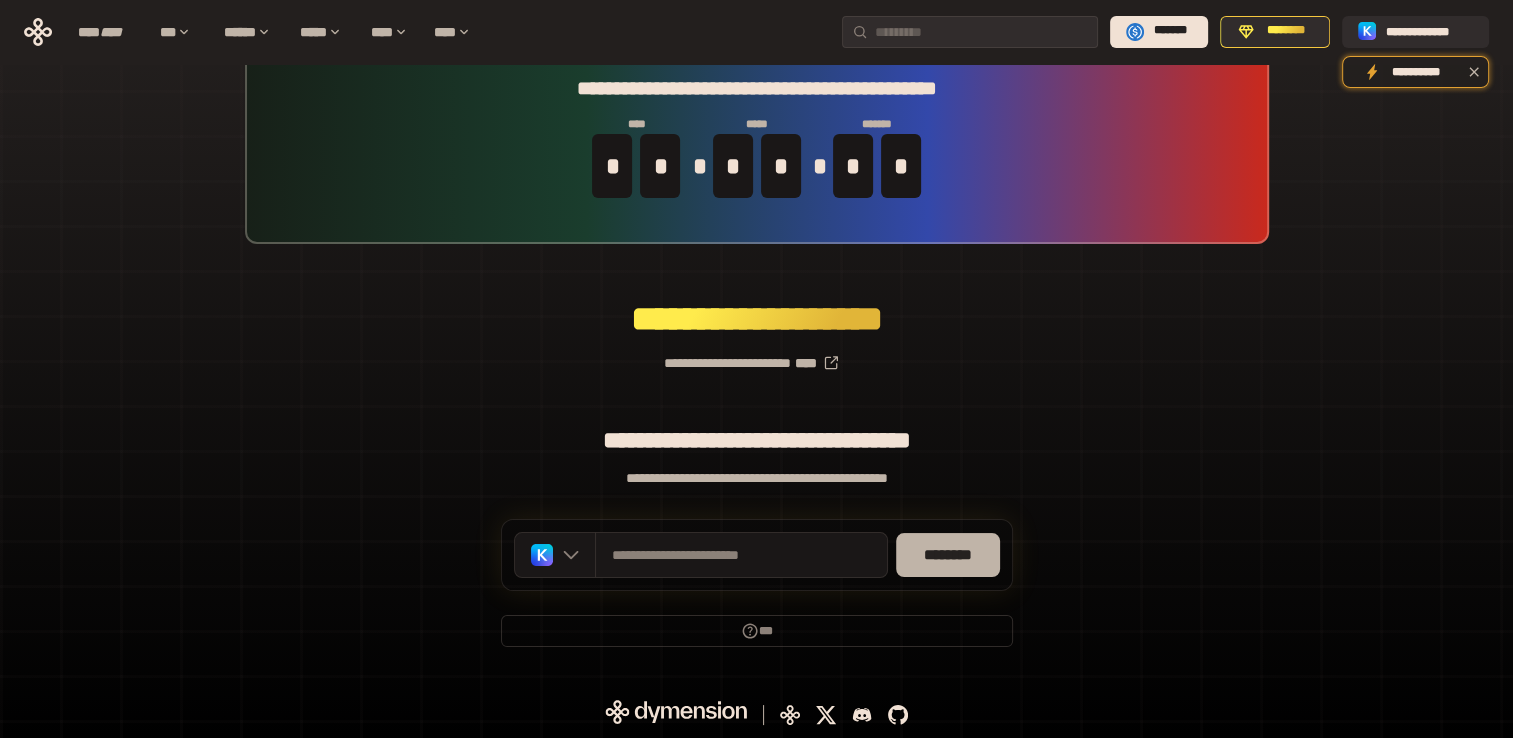 click on "********" at bounding box center [948, 555] 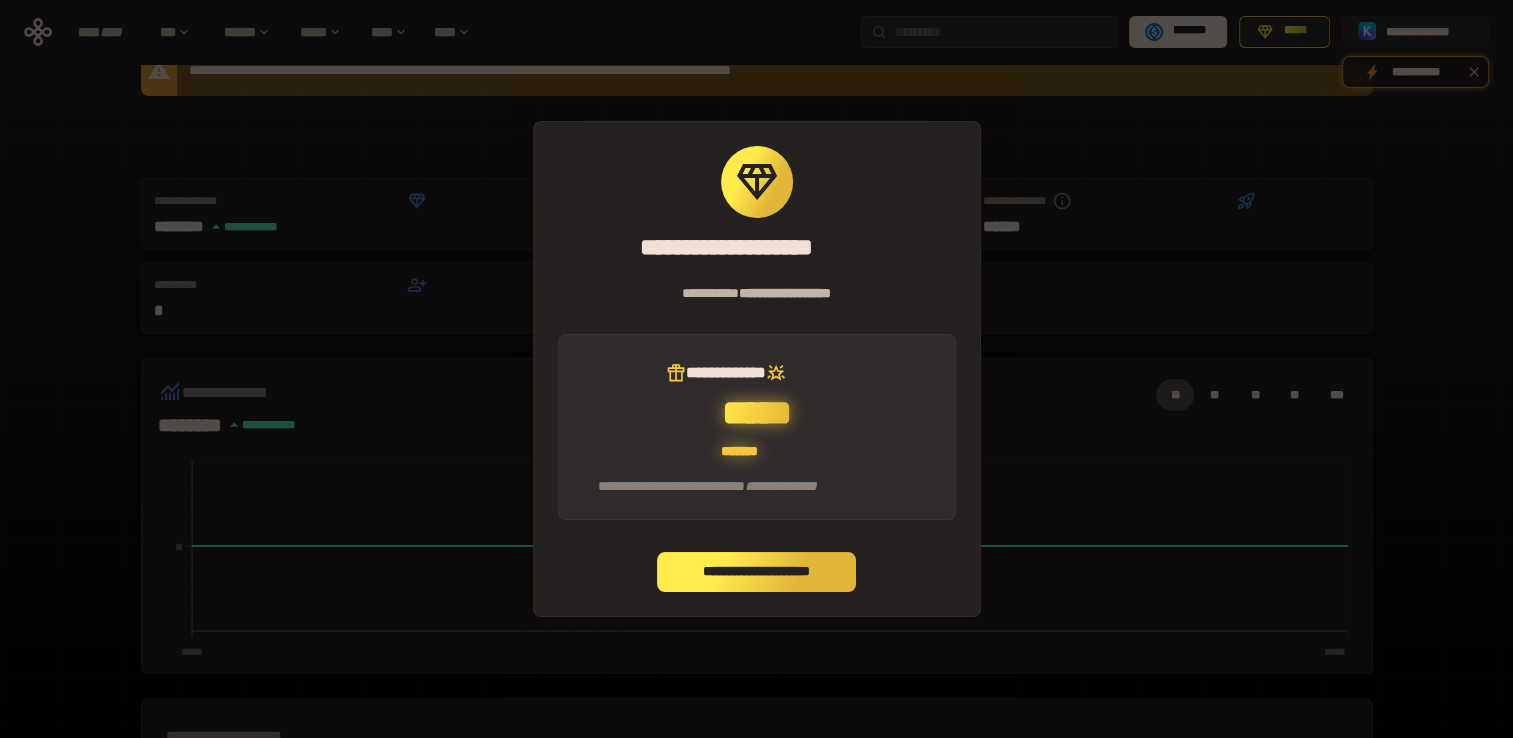 click on "**********" at bounding box center (757, 572) 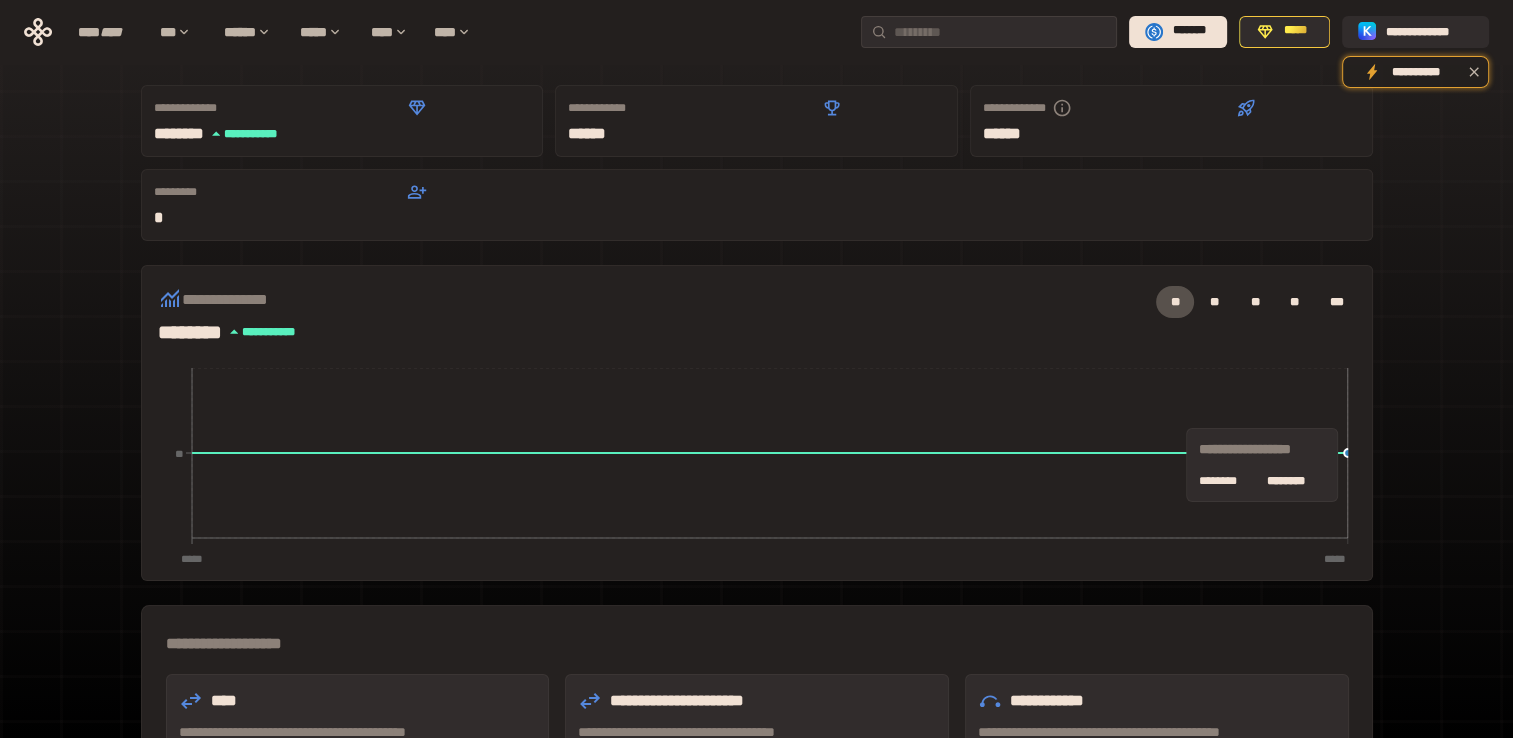 scroll, scrollTop: 0, scrollLeft: 0, axis: both 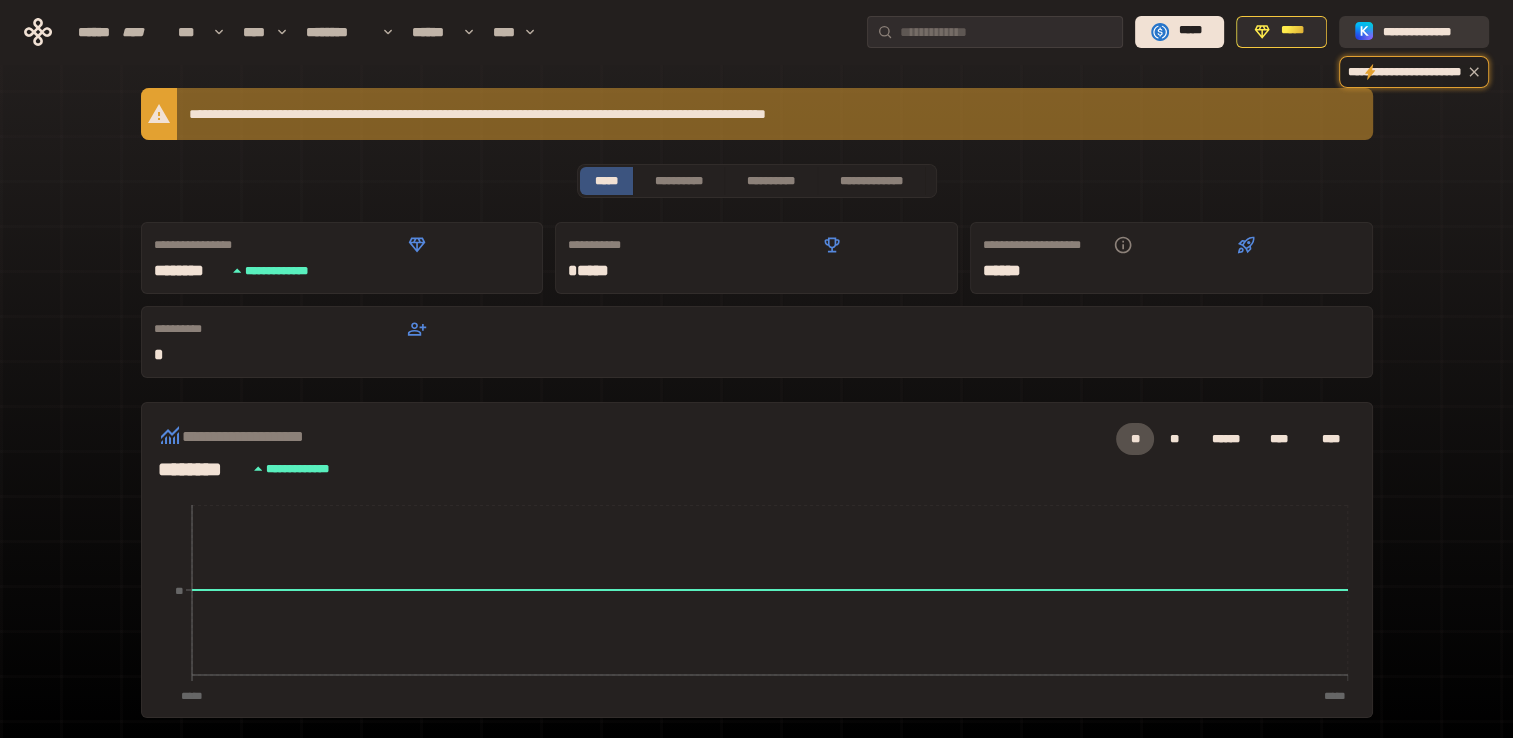 click 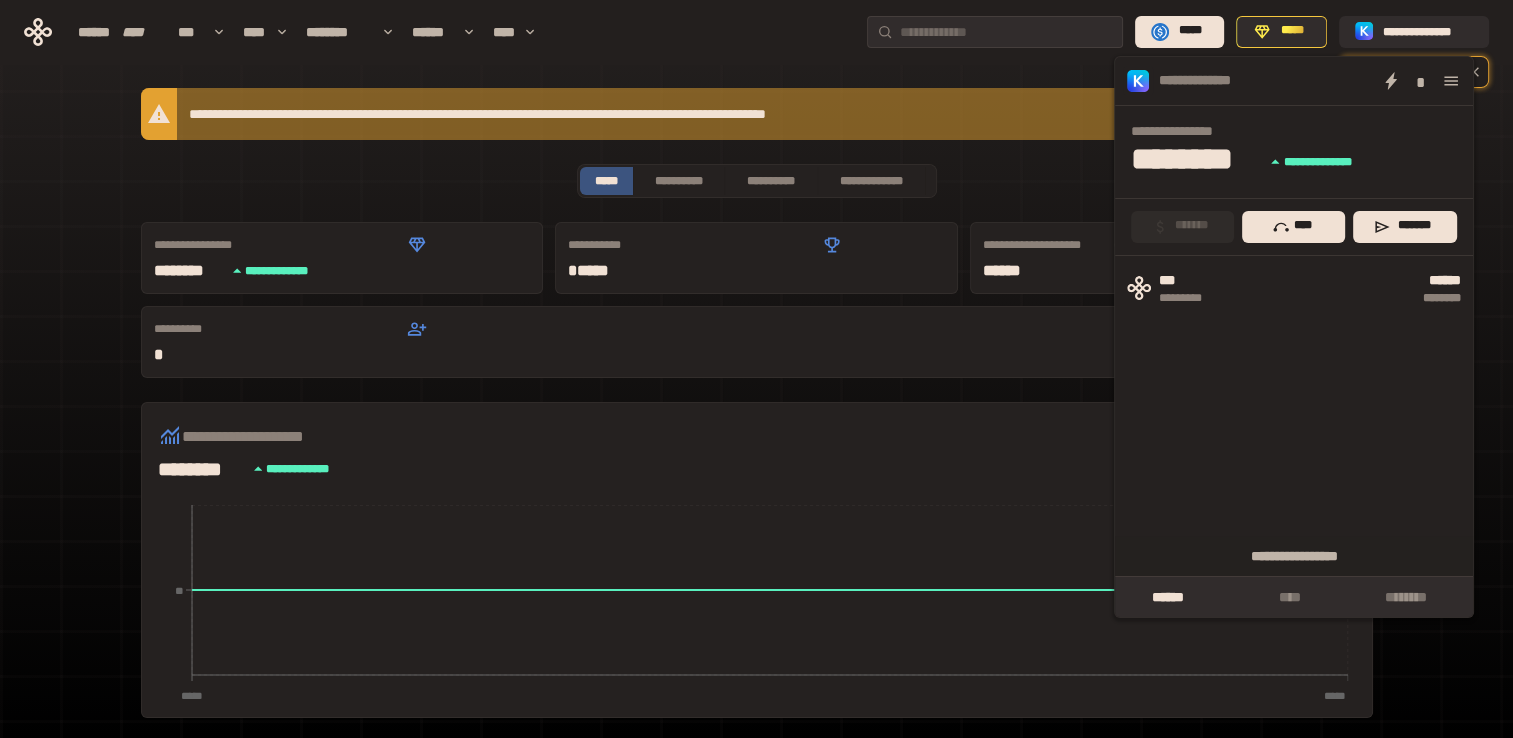 click on "**********" at bounding box center (756, 678) 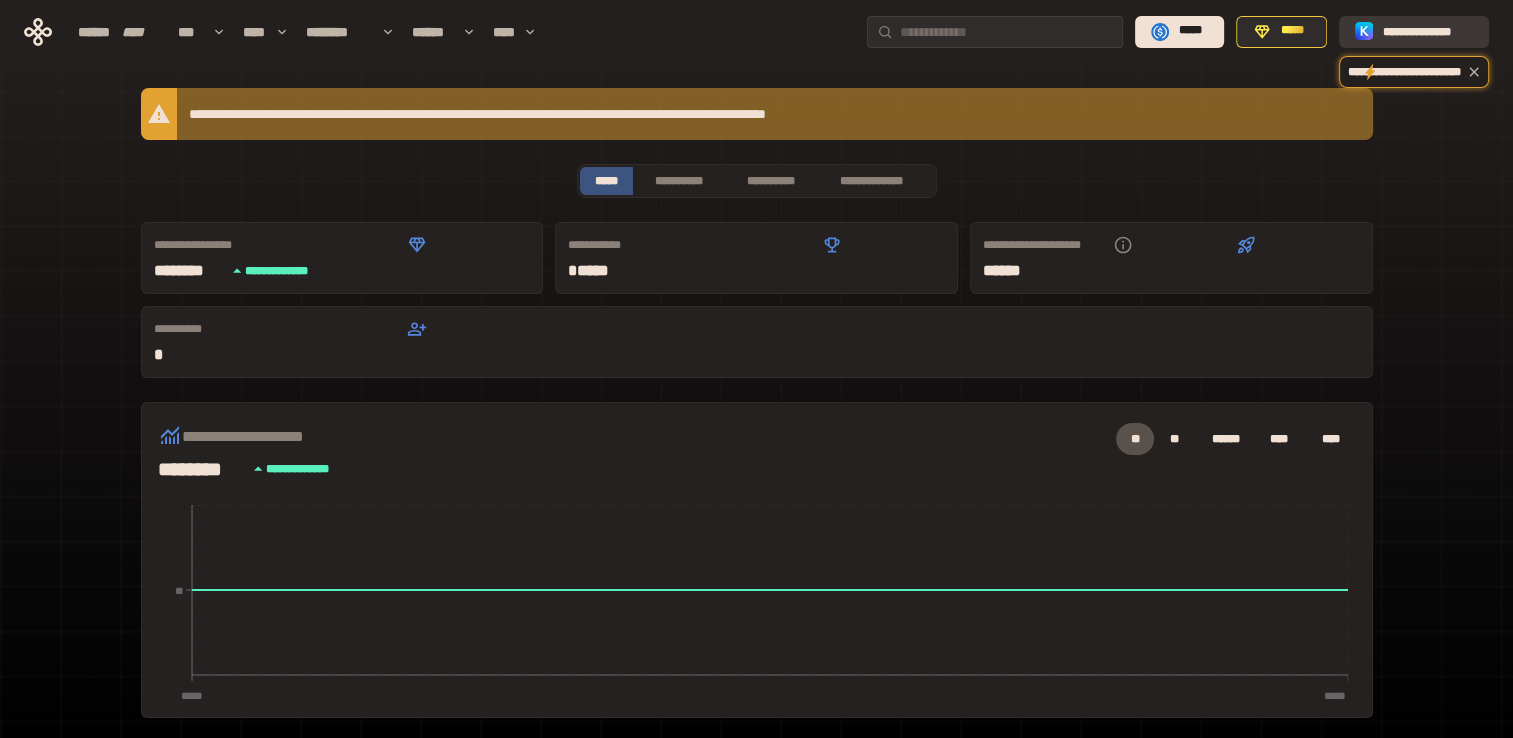click 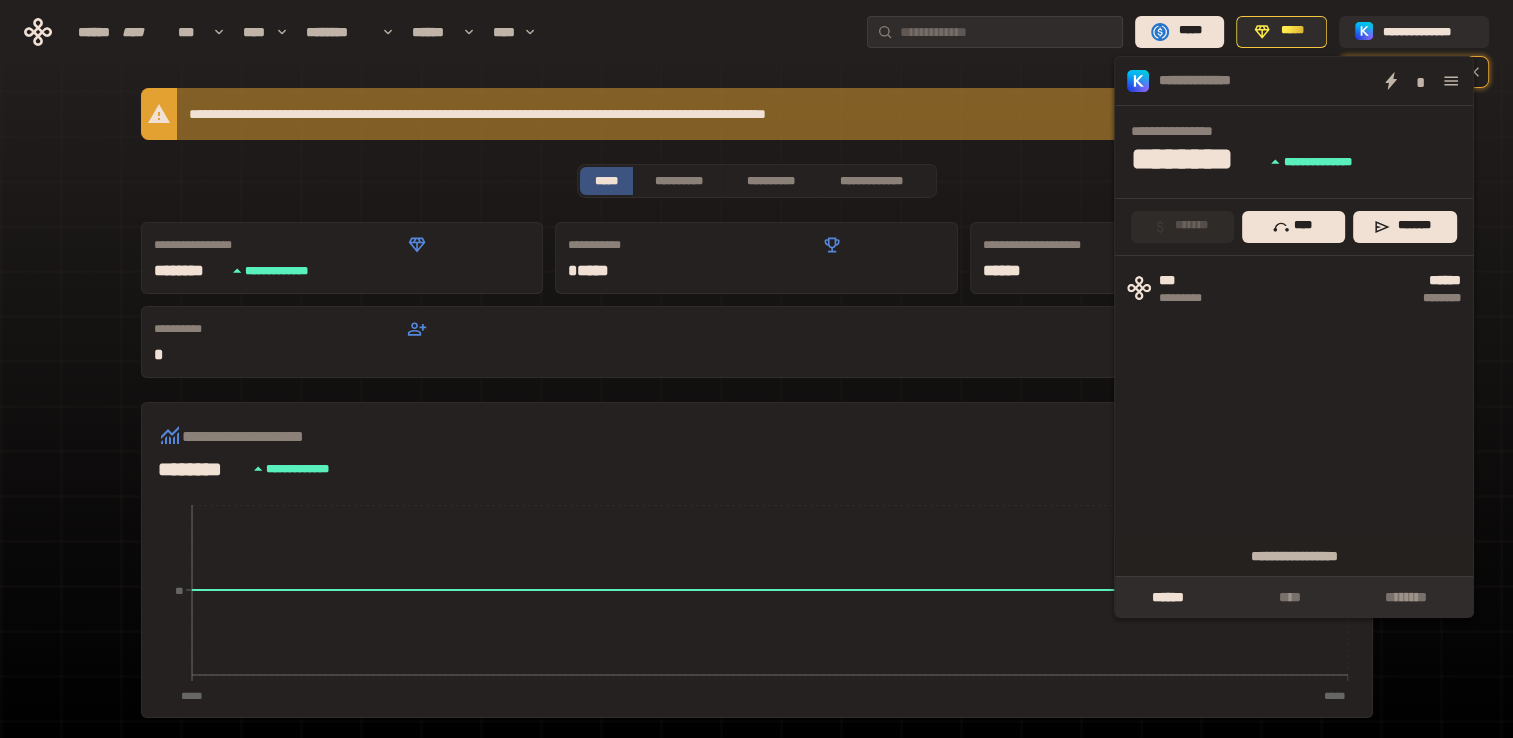 click 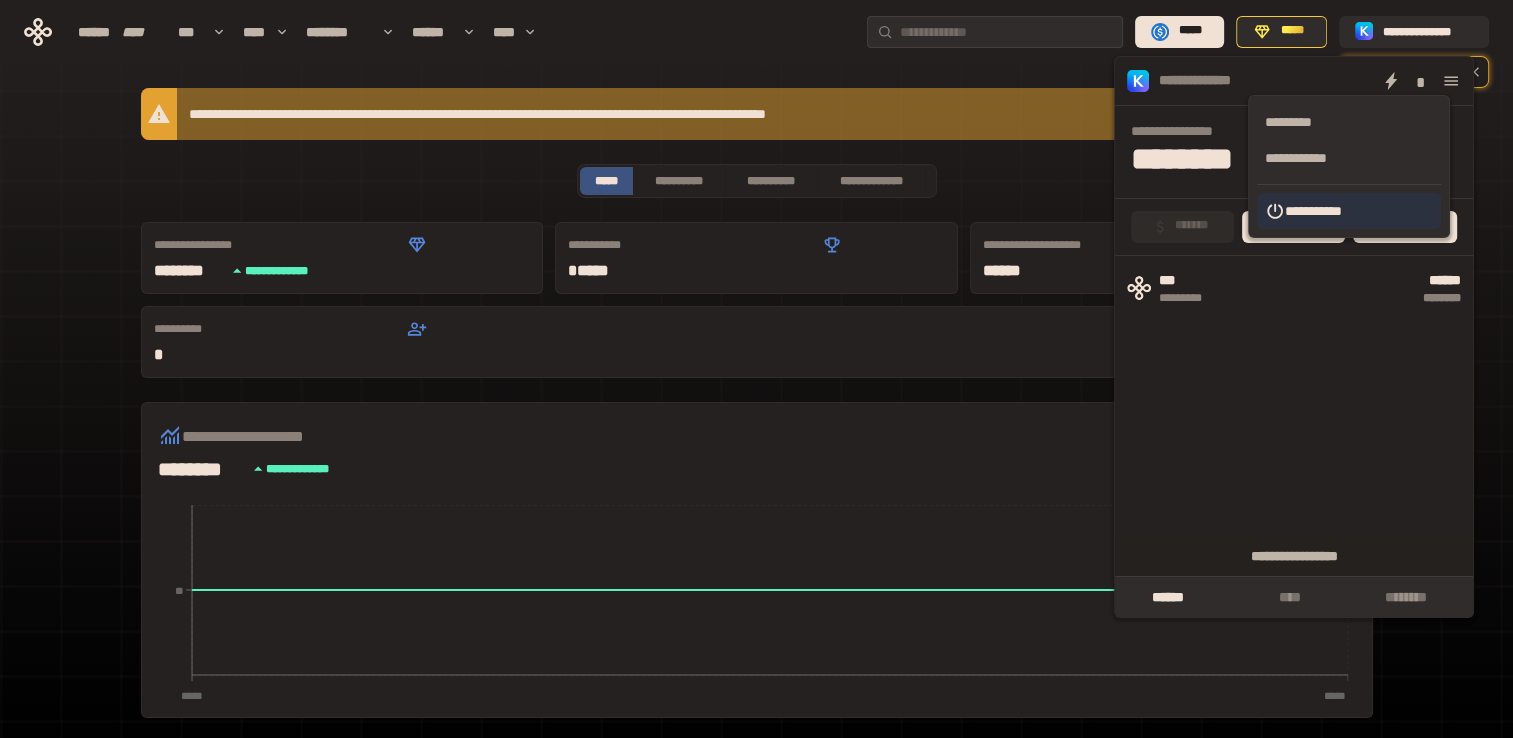 click on "**********" at bounding box center [1328, 211] 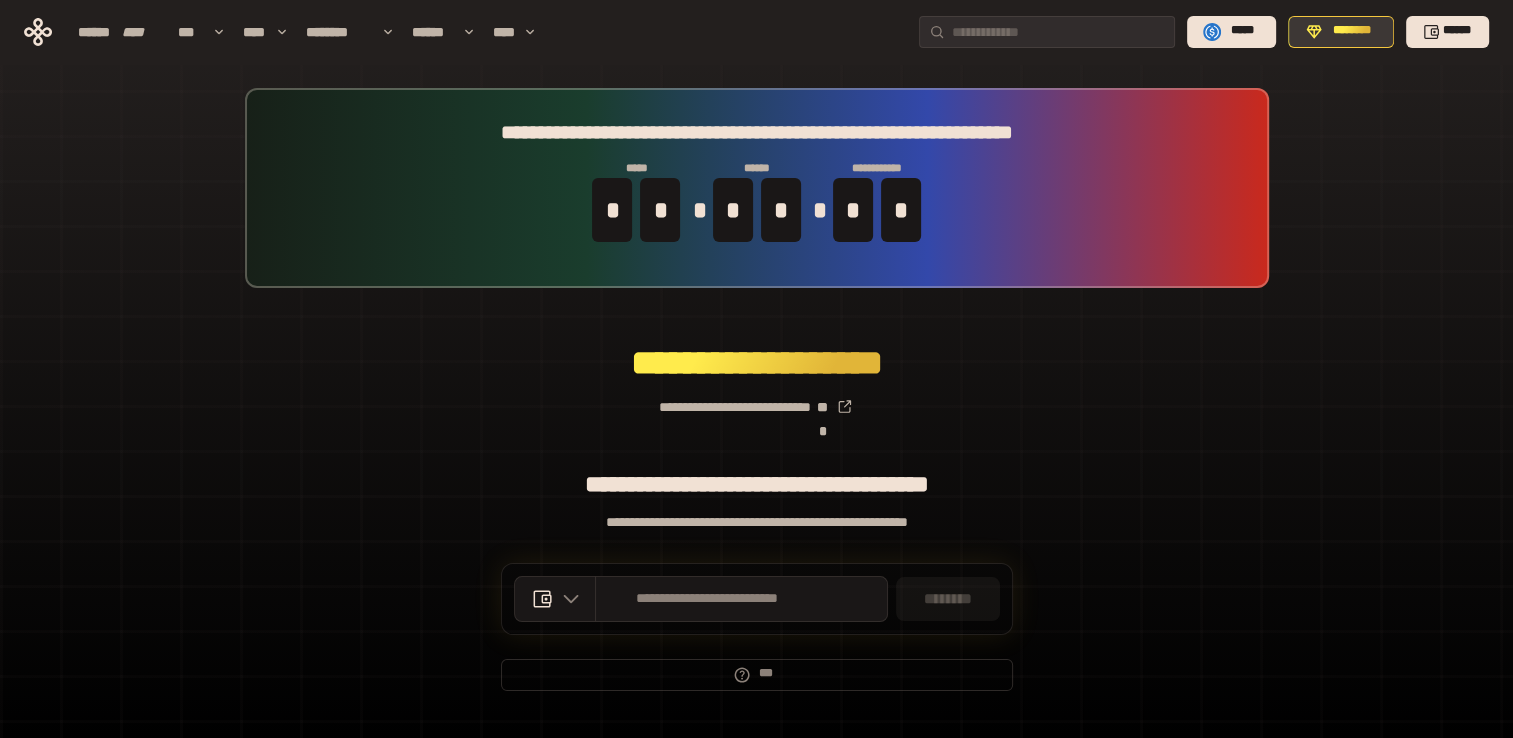 click on "********" at bounding box center [1352, 31] 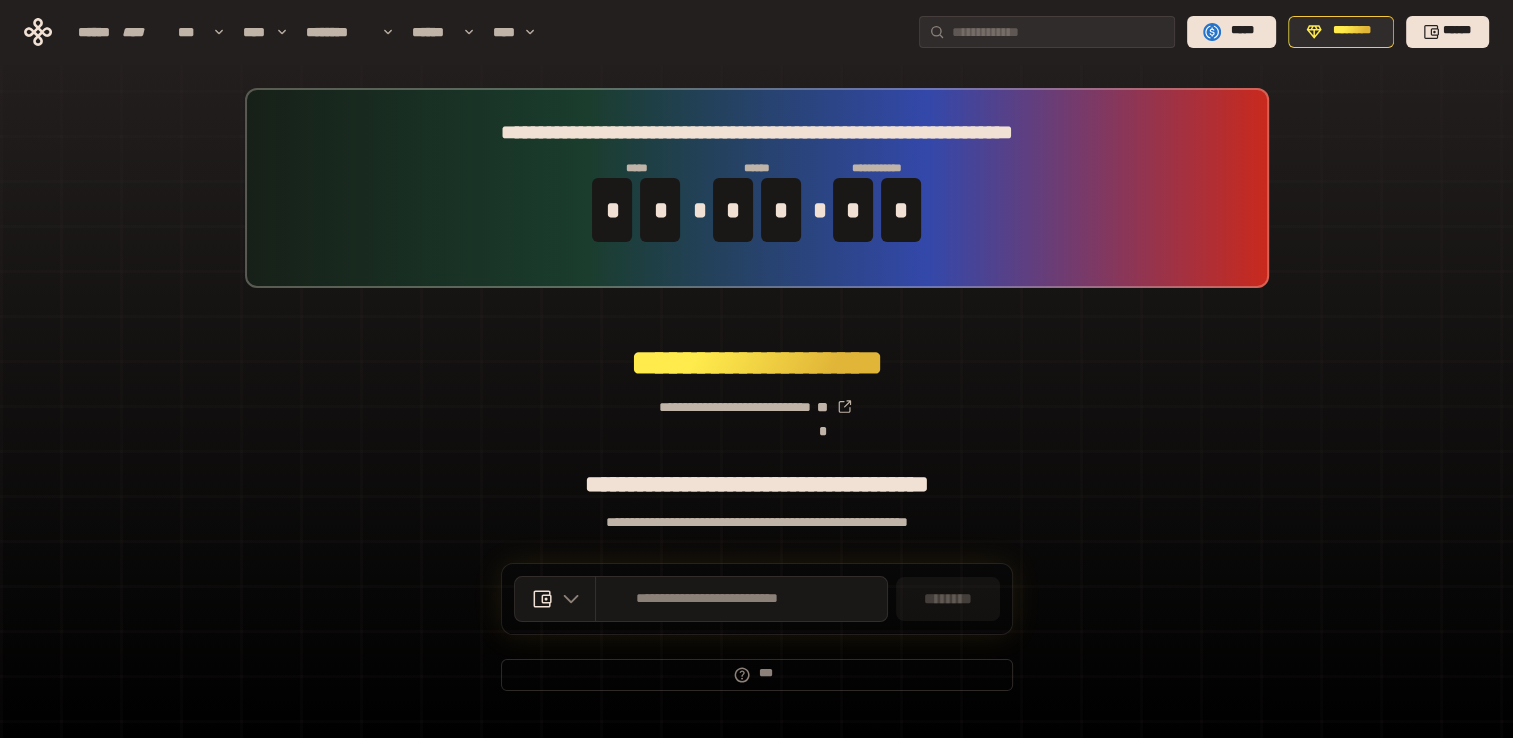 click on "**********" at bounding box center (756, 399) 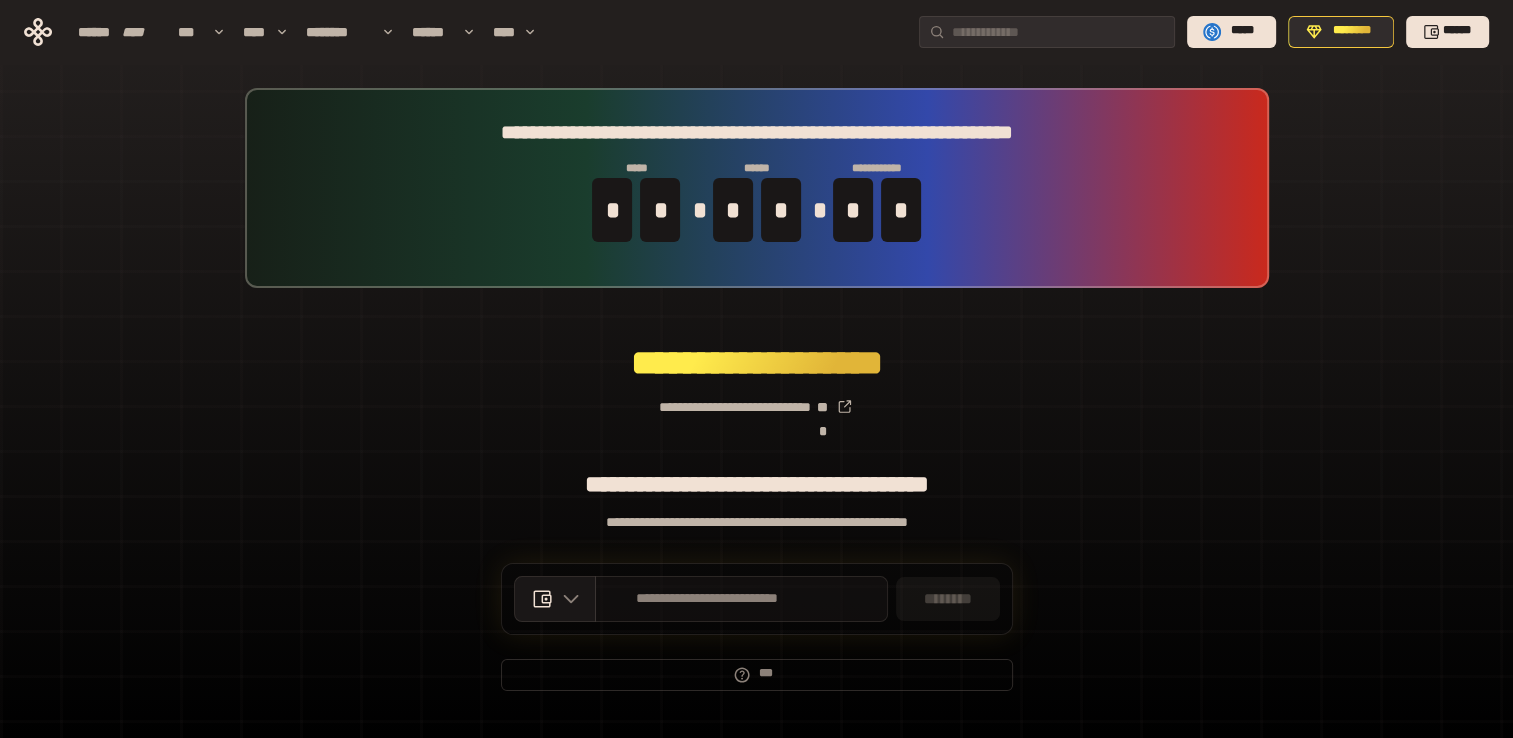 click on "**********" at bounding box center [741, 599] 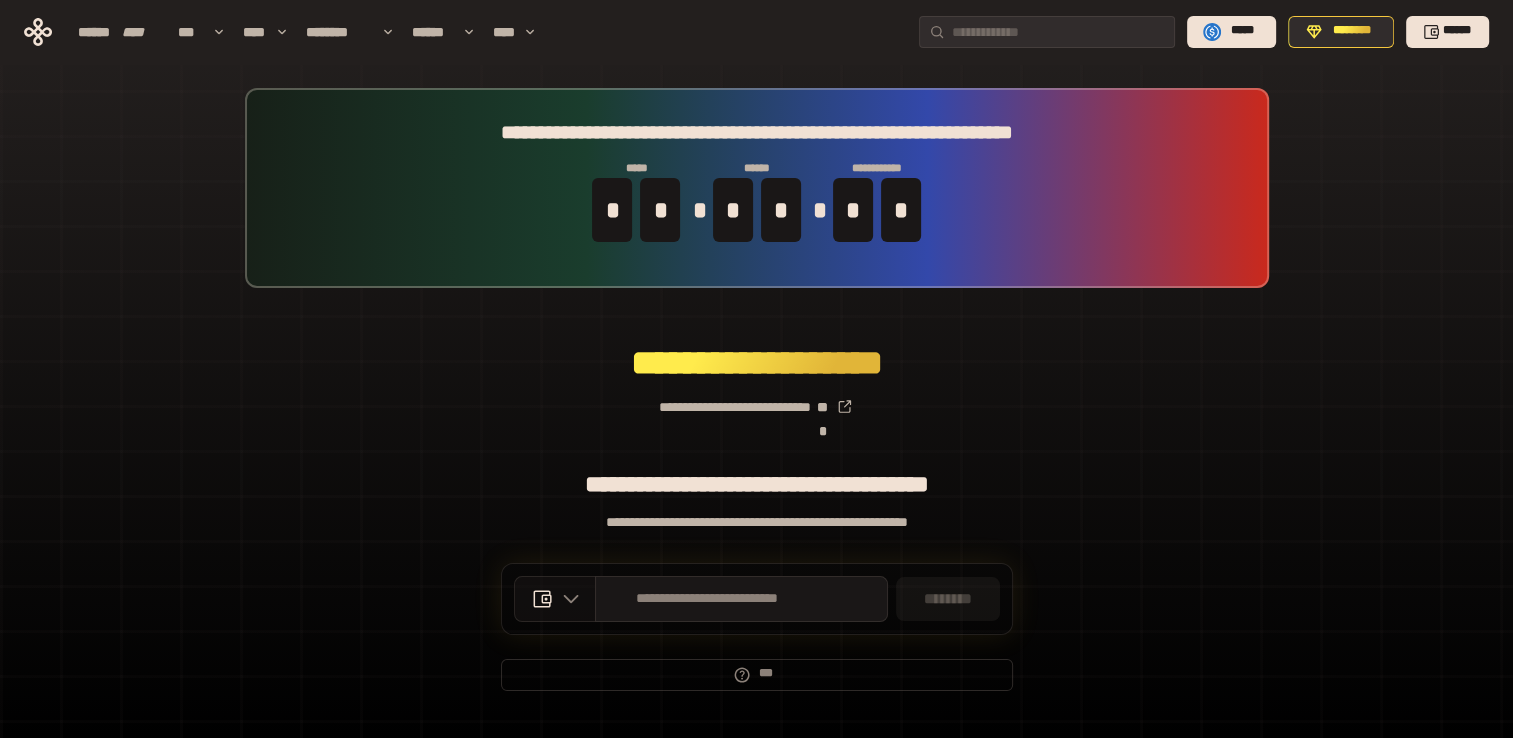 click at bounding box center [566, 599] 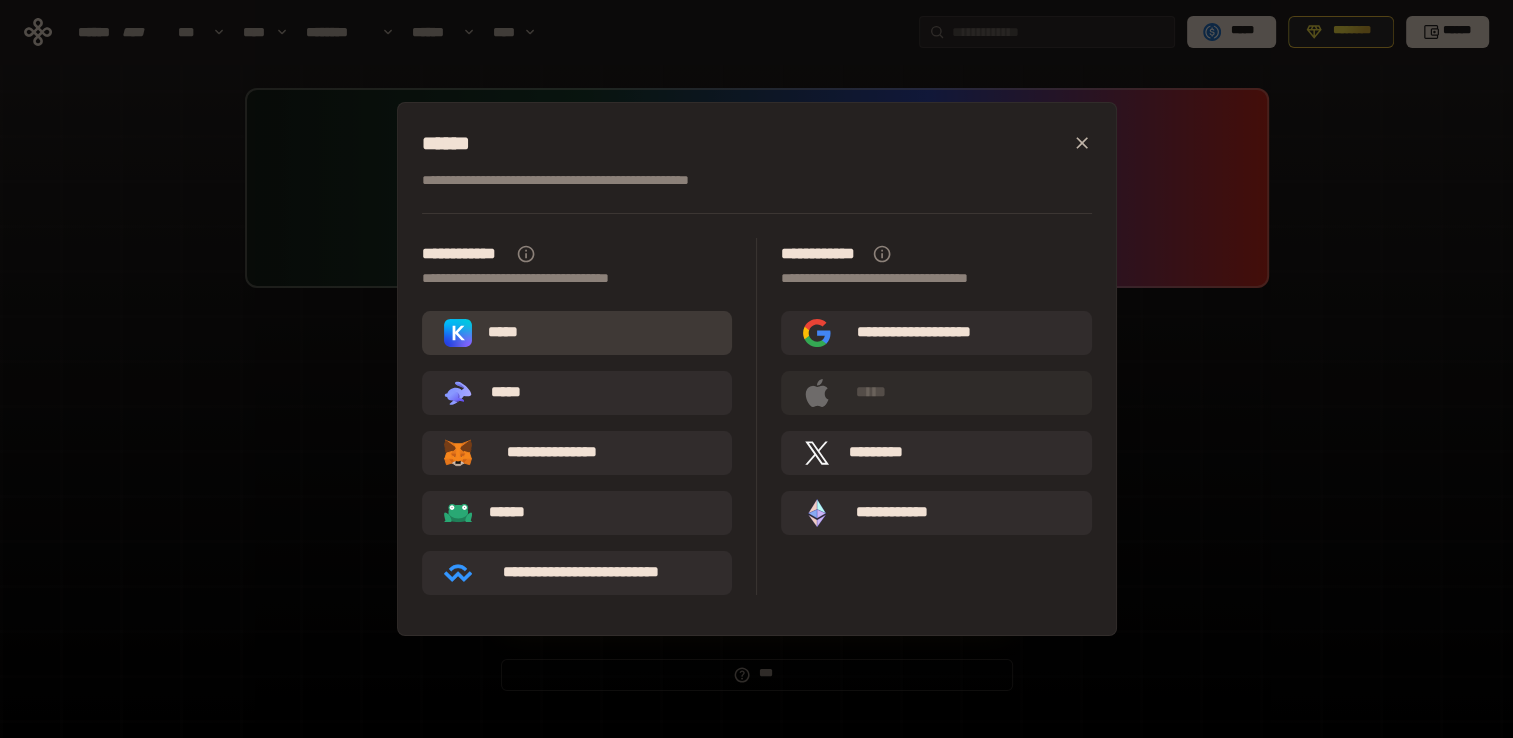 click on "*****" at bounding box center [577, 333] 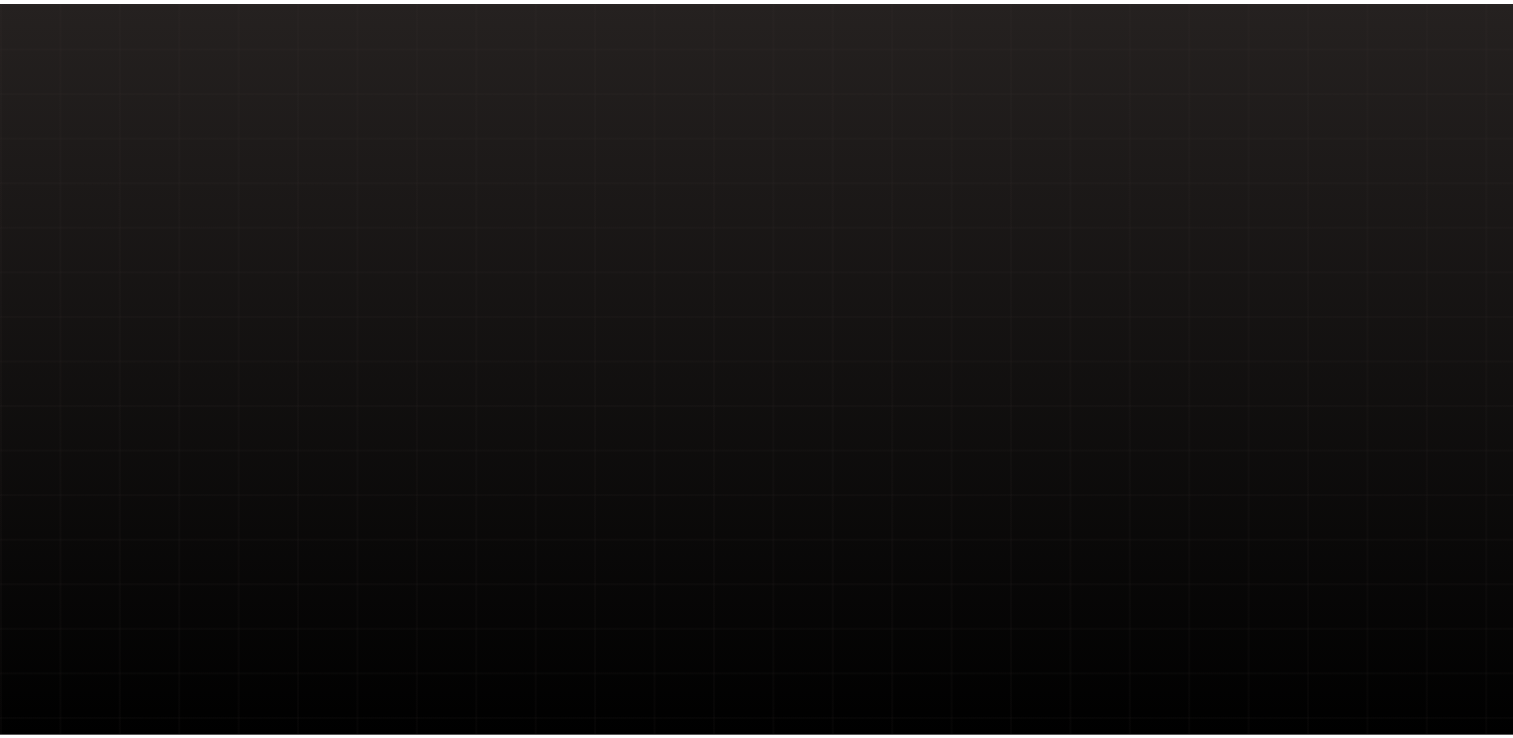 scroll, scrollTop: 0, scrollLeft: 0, axis: both 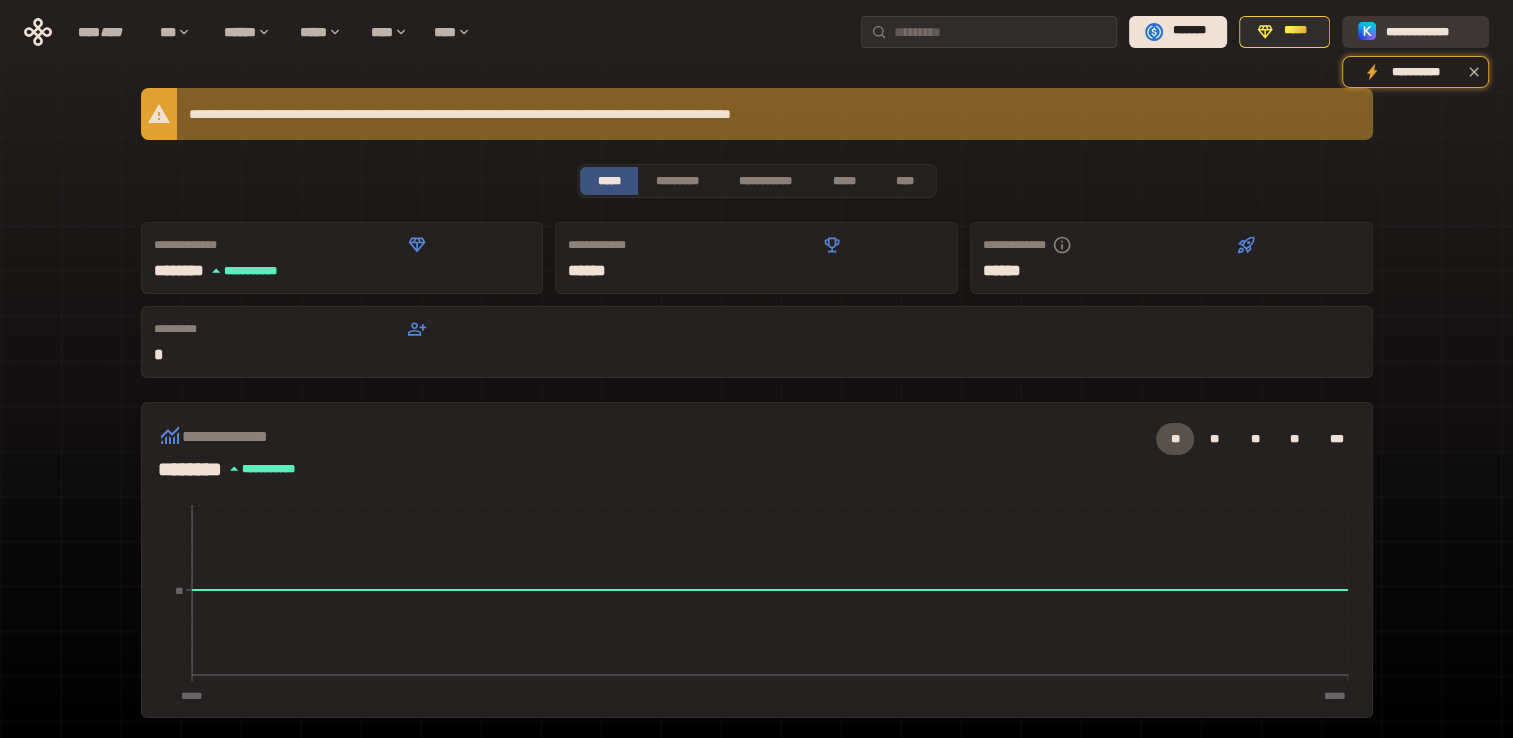 click on "**********" at bounding box center (1429, 31) 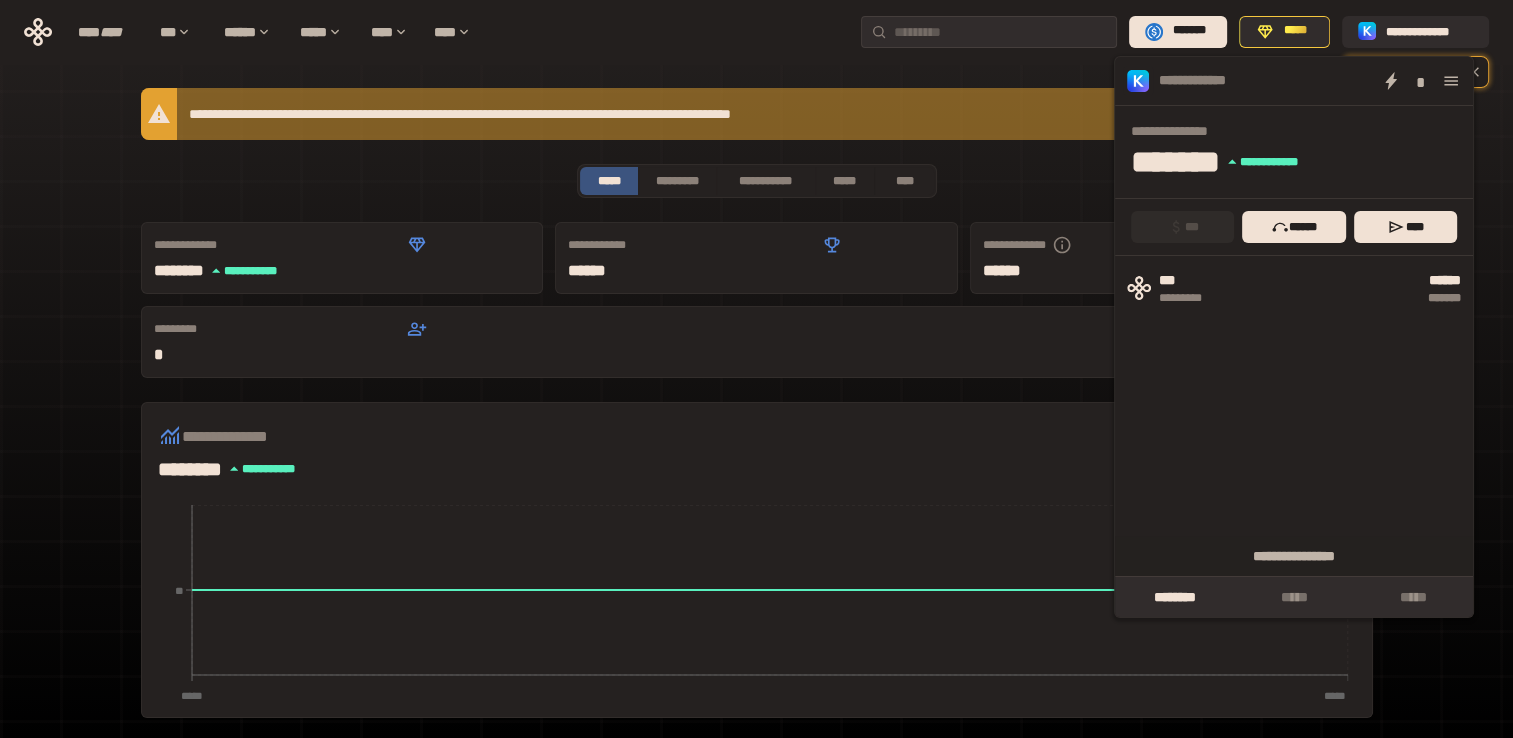 click 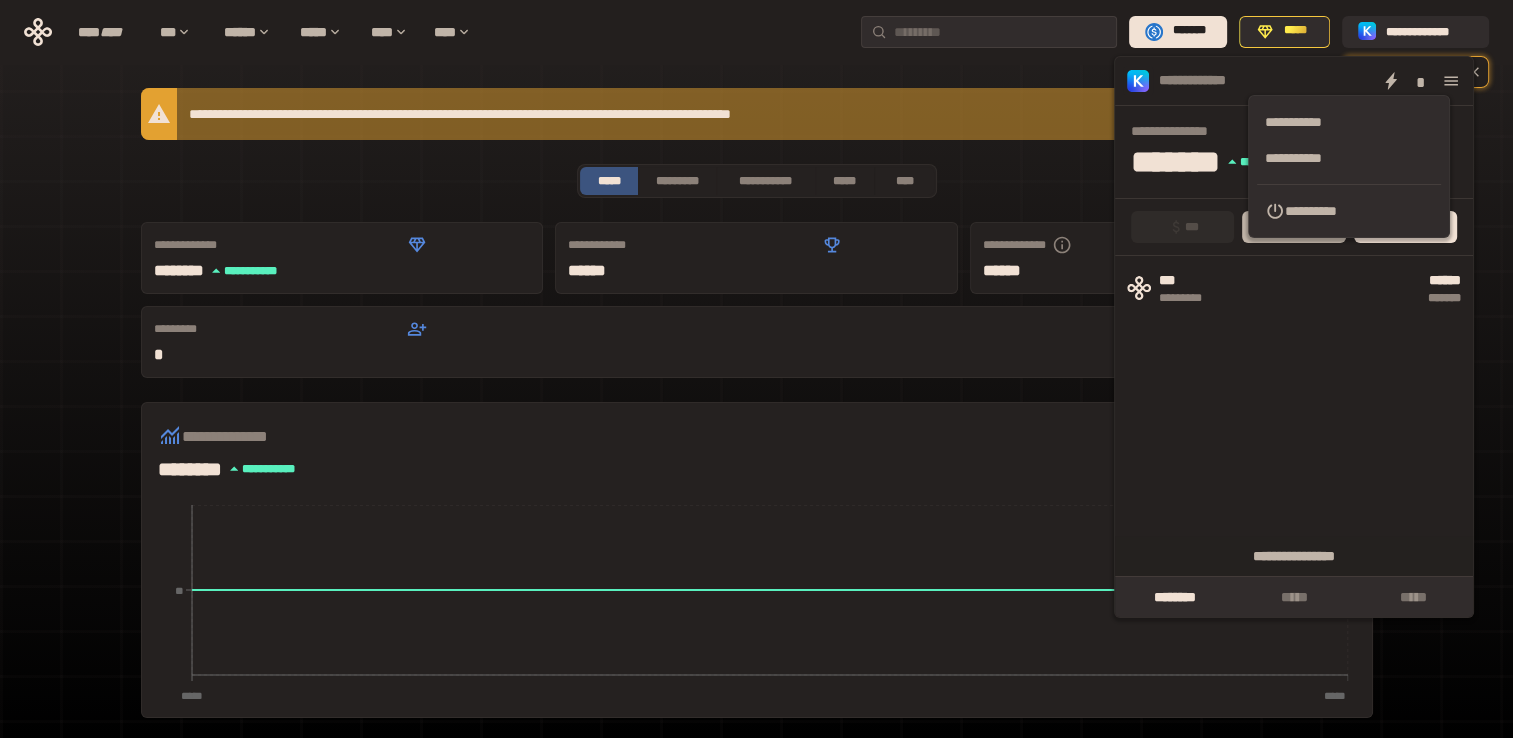 click on "**********" at bounding box center (1349, 211) 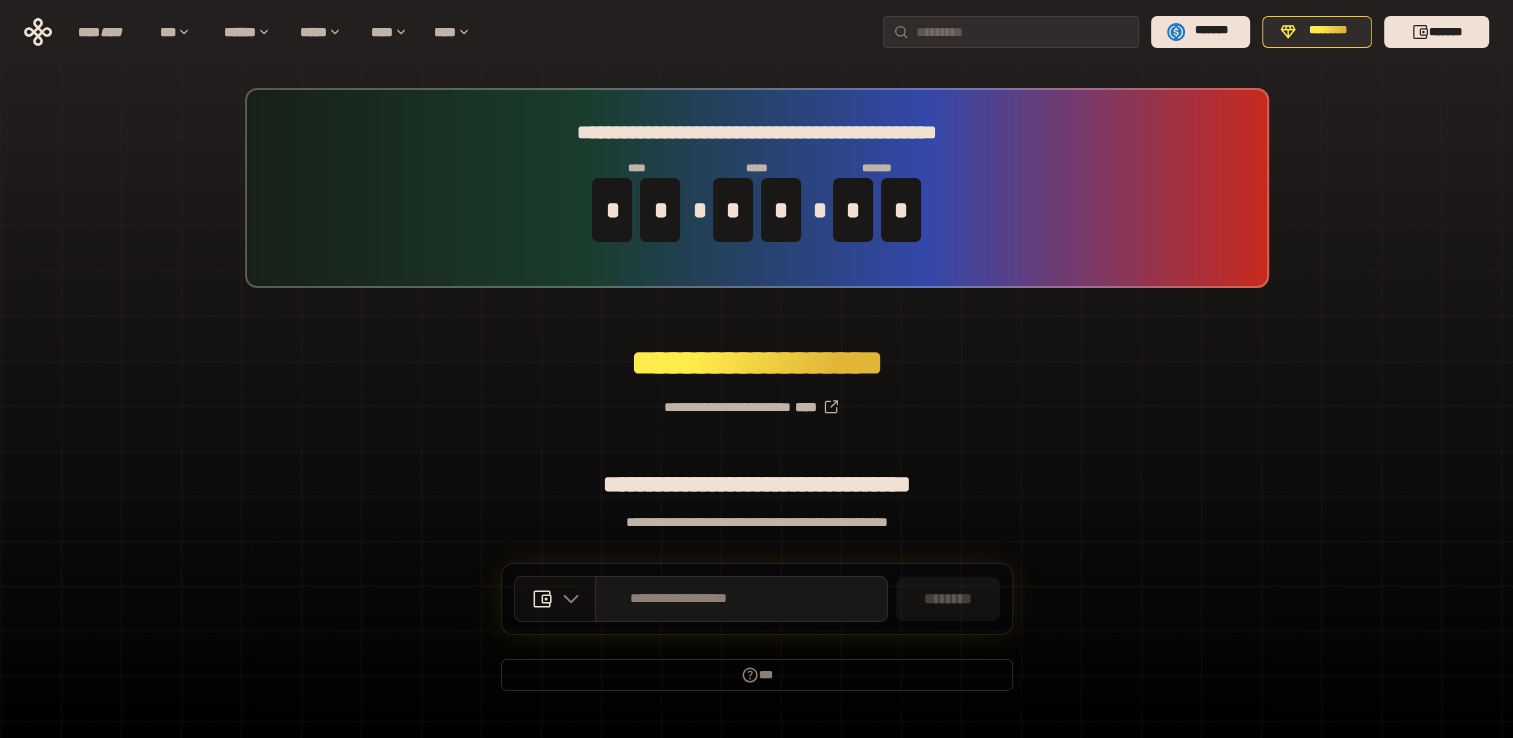 click 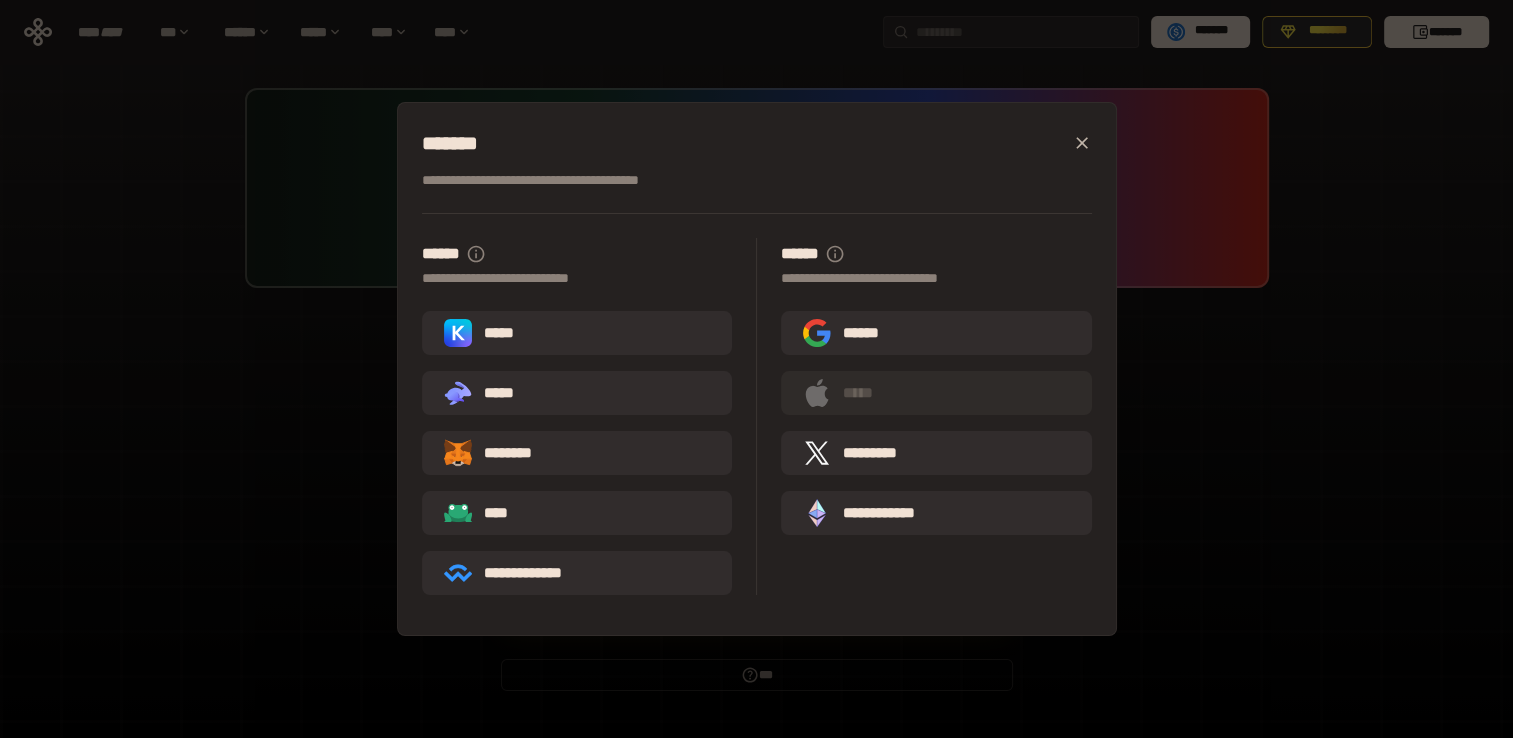 click on "*****" at bounding box center [577, 333] 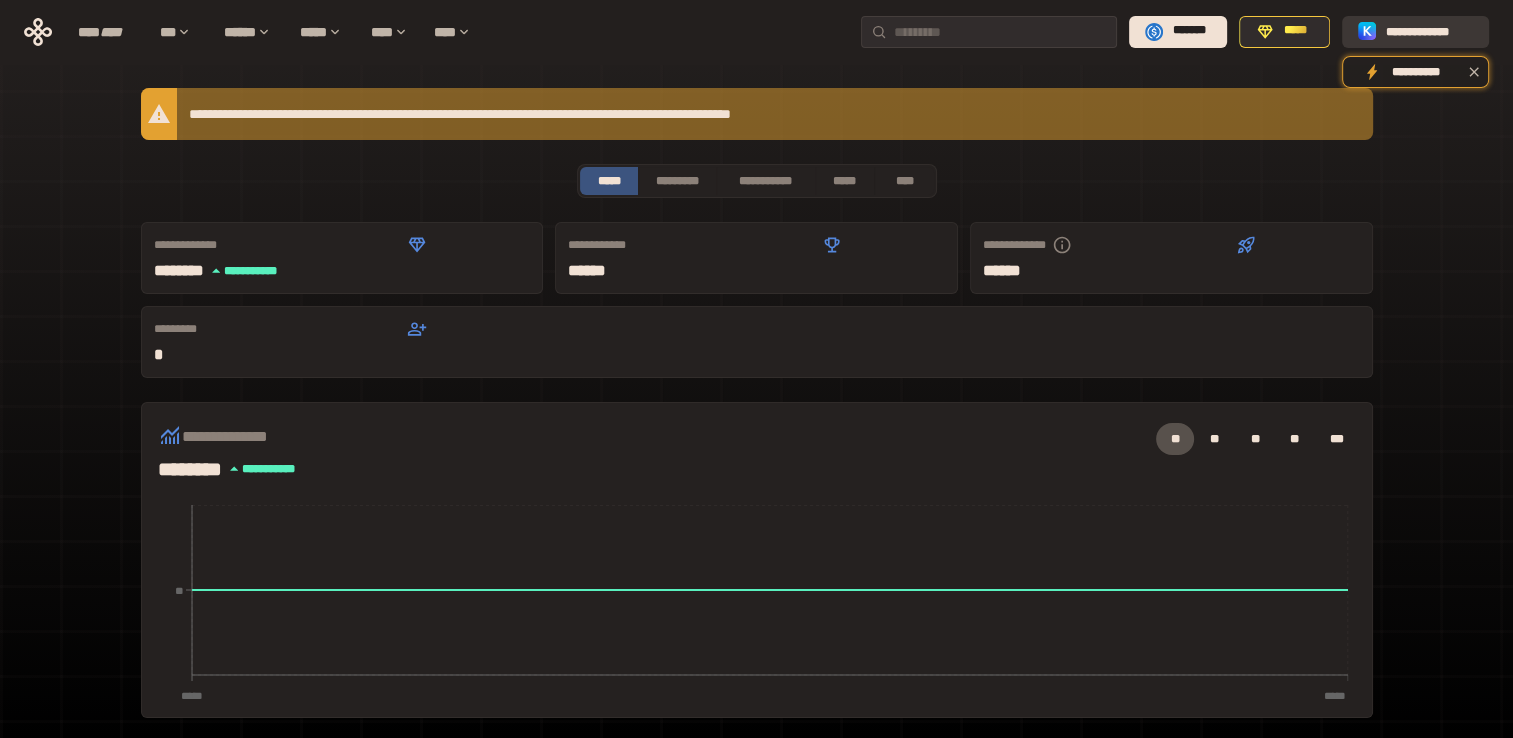 click 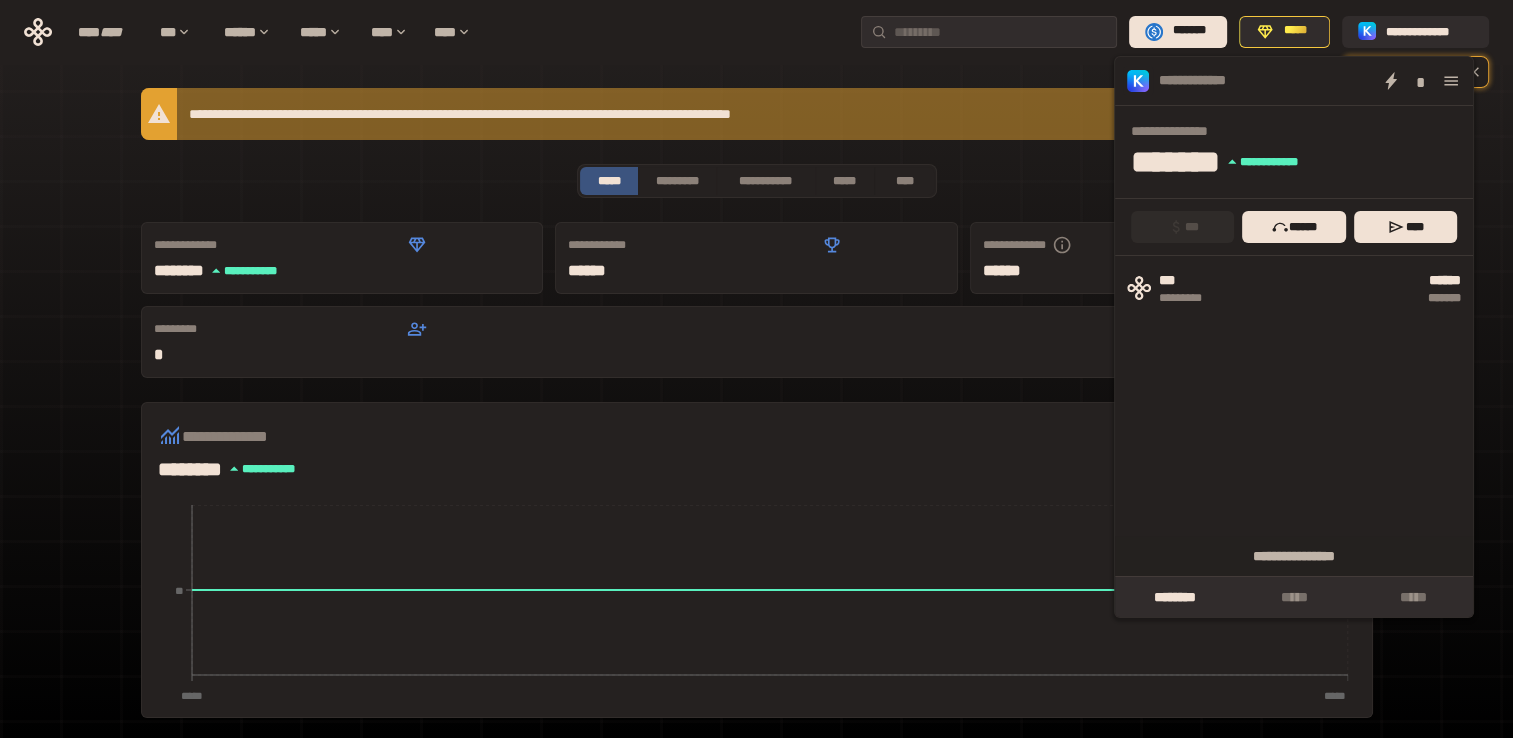 drag, startPoint x: 1420, startPoint y: 378, endPoint x: 1437, endPoint y: 361, distance: 24.04163 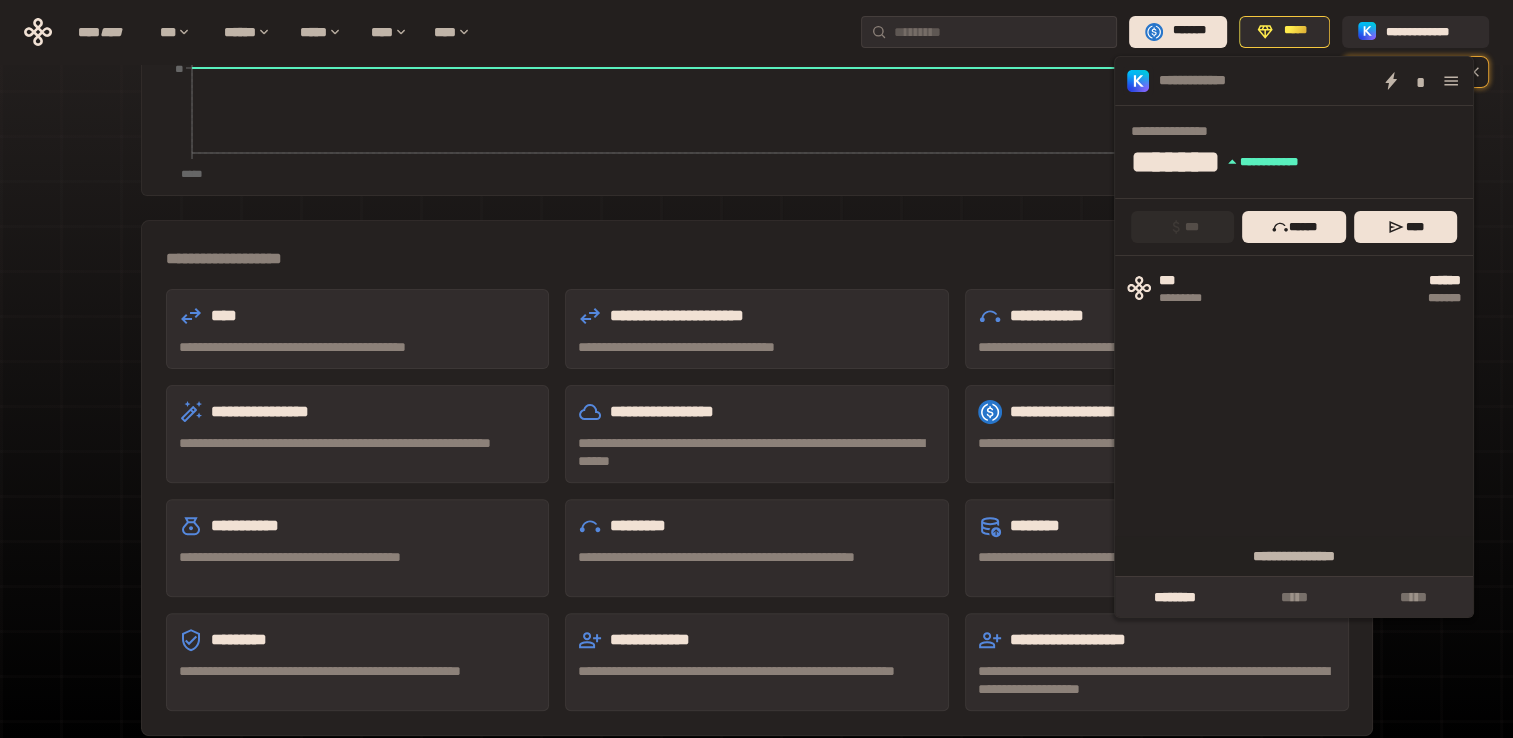 scroll, scrollTop: 524, scrollLeft: 0, axis: vertical 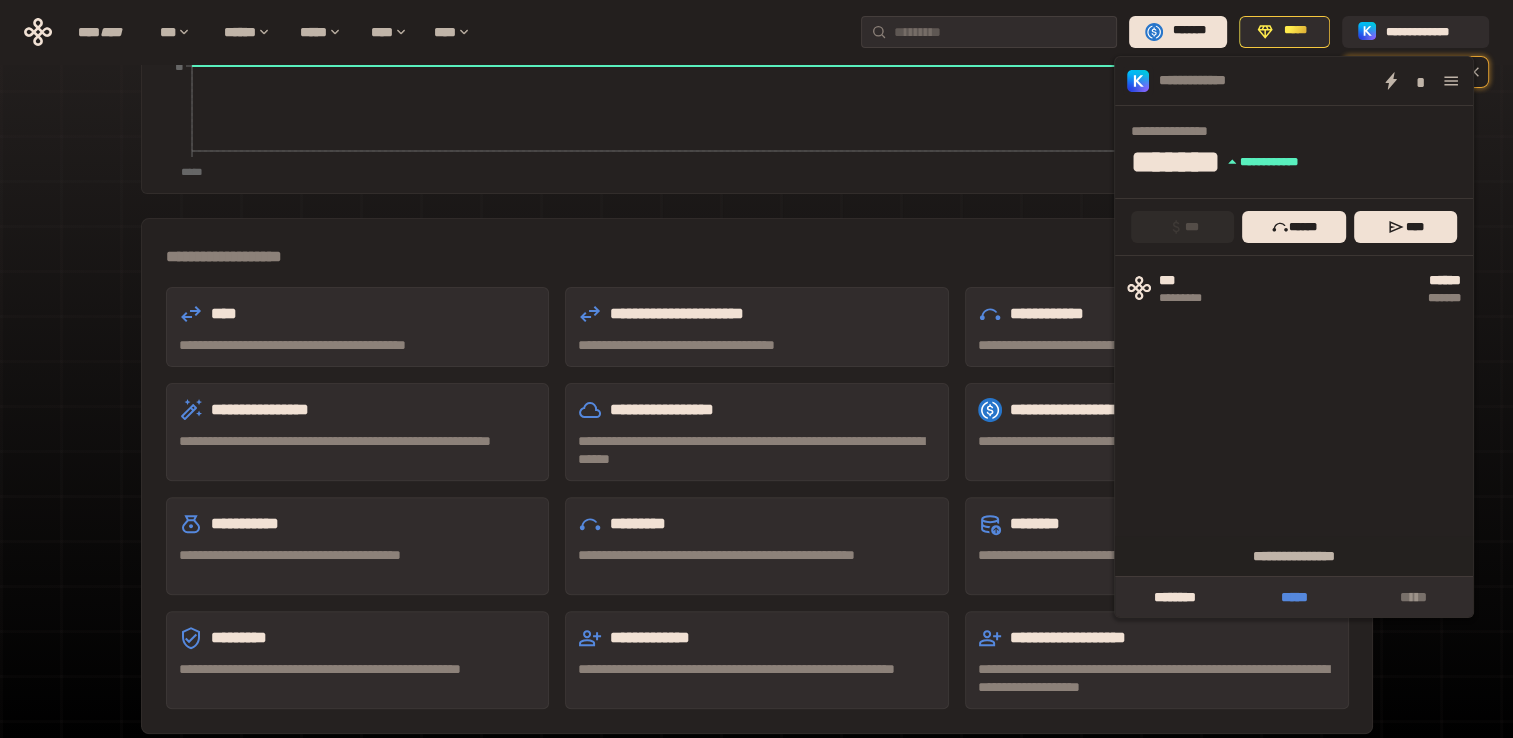 click on "*****" at bounding box center [1293, 597] 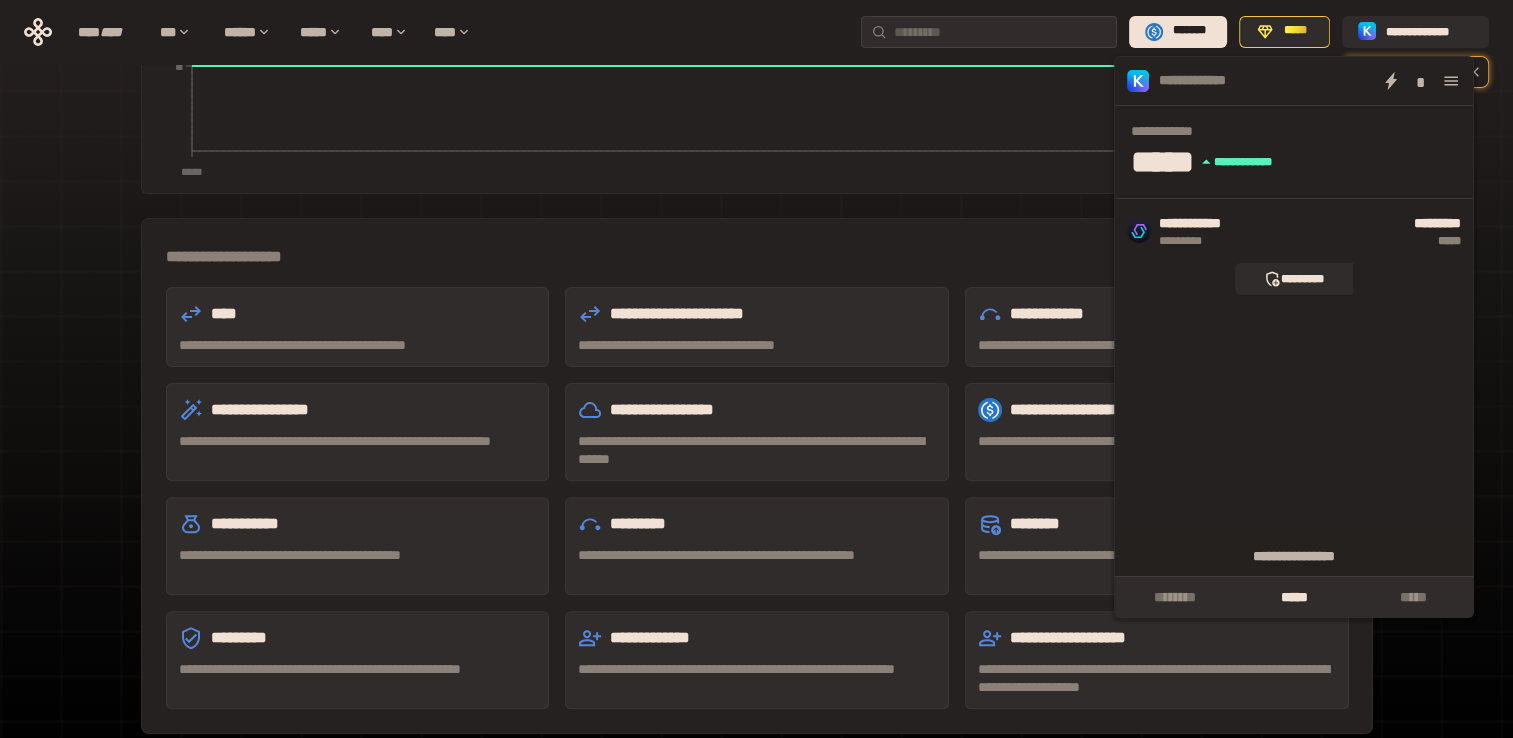 click on "**********" at bounding box center (757, 476) 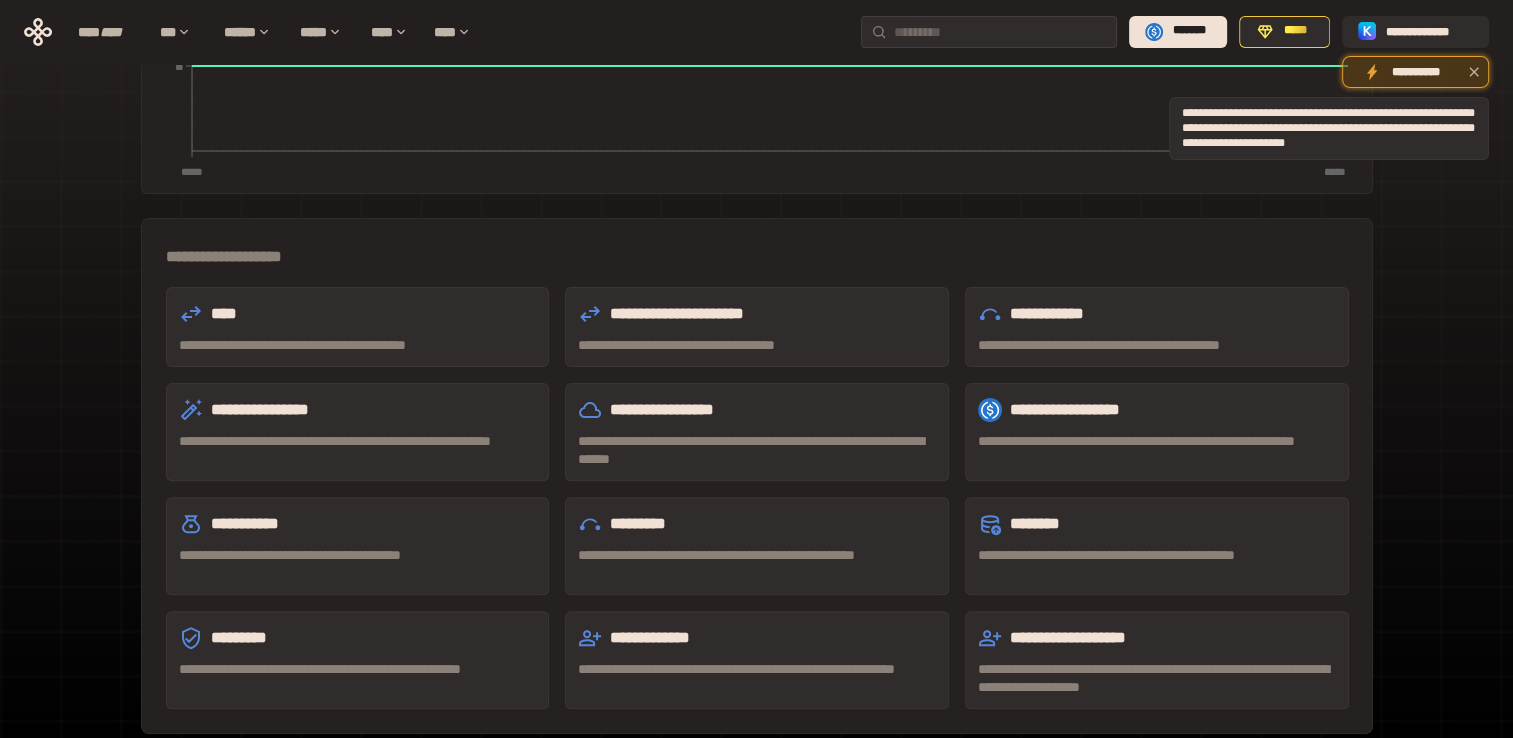 click on "**********" at bounding box center [1415, 72] 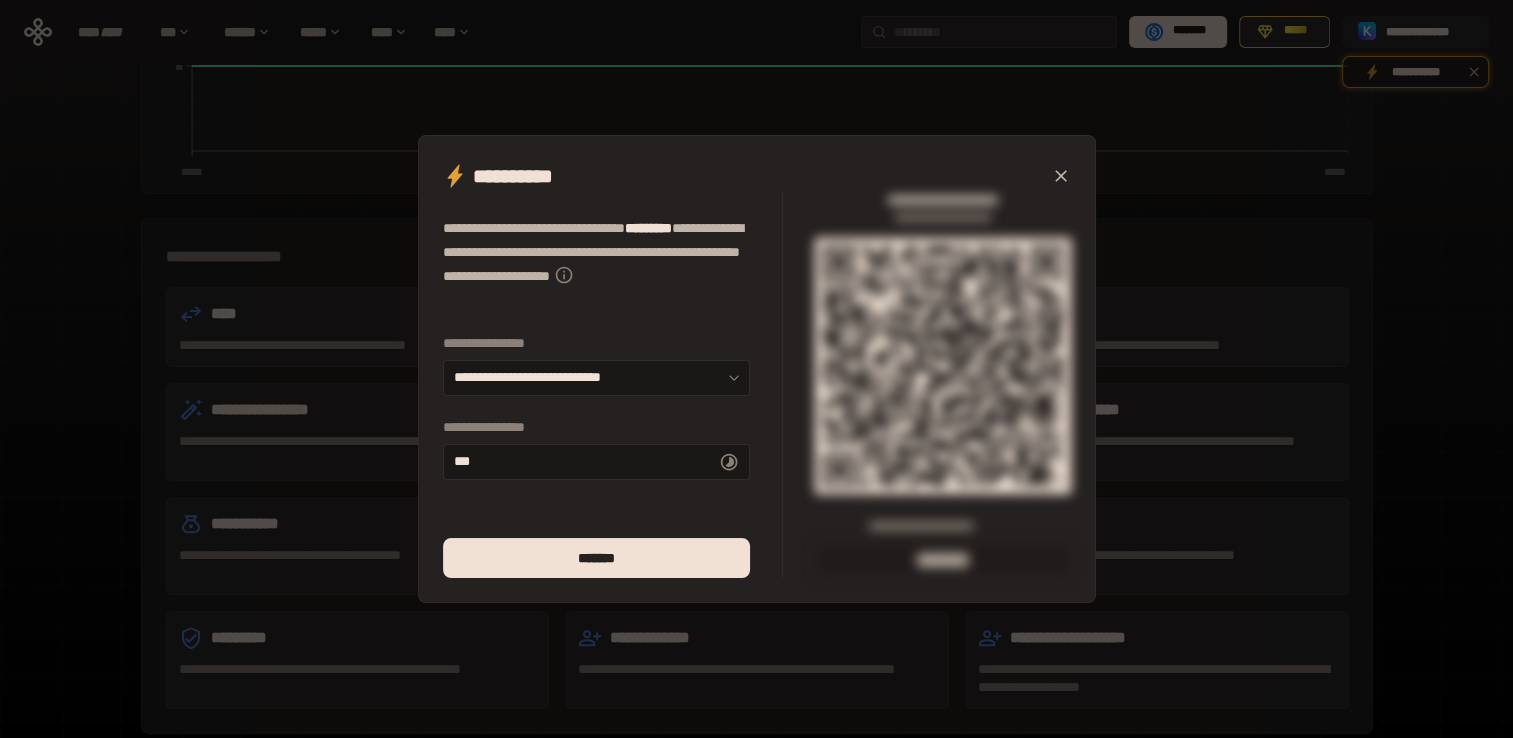 click on "**********" at bounding box center (756, 369) 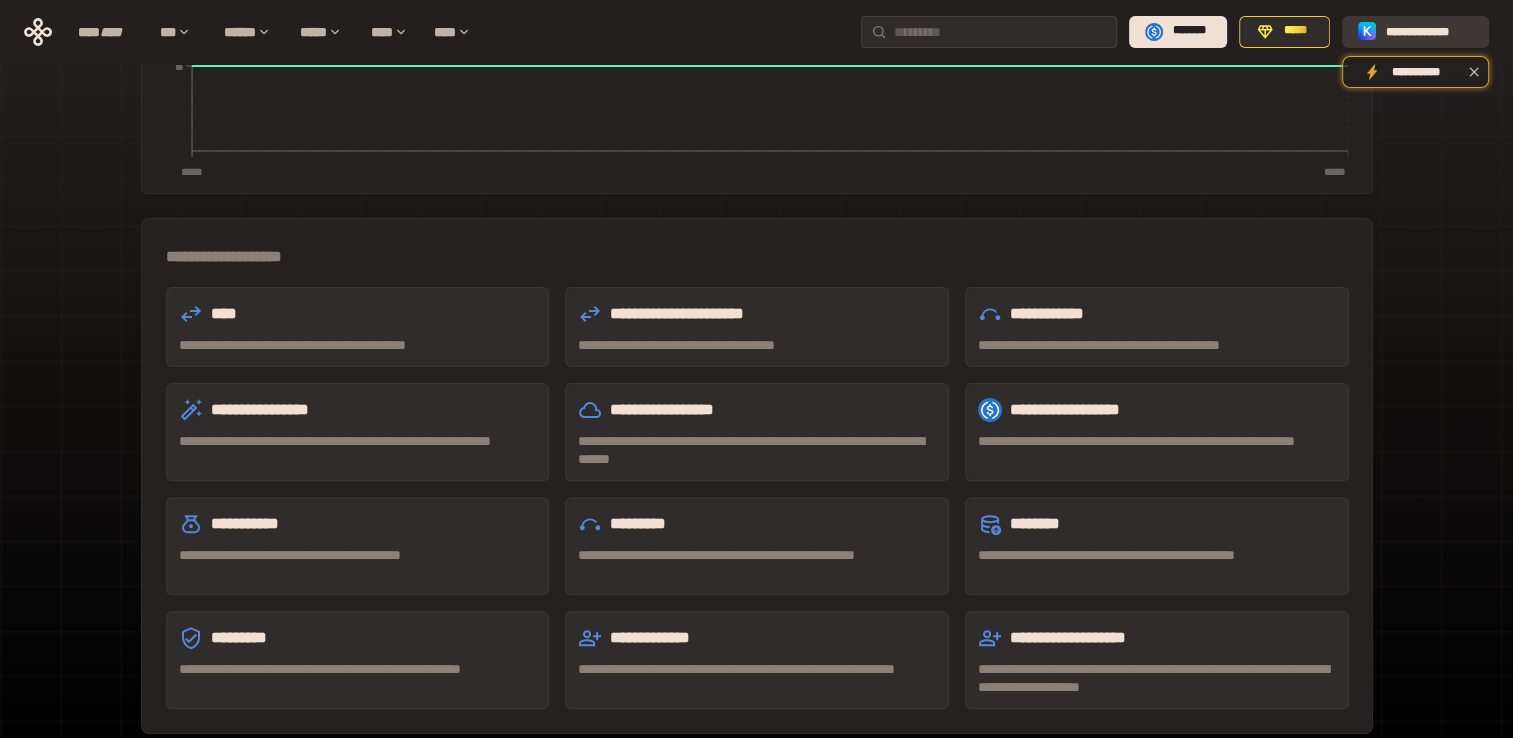 click on "**********" at bounding box center [1429, 31] 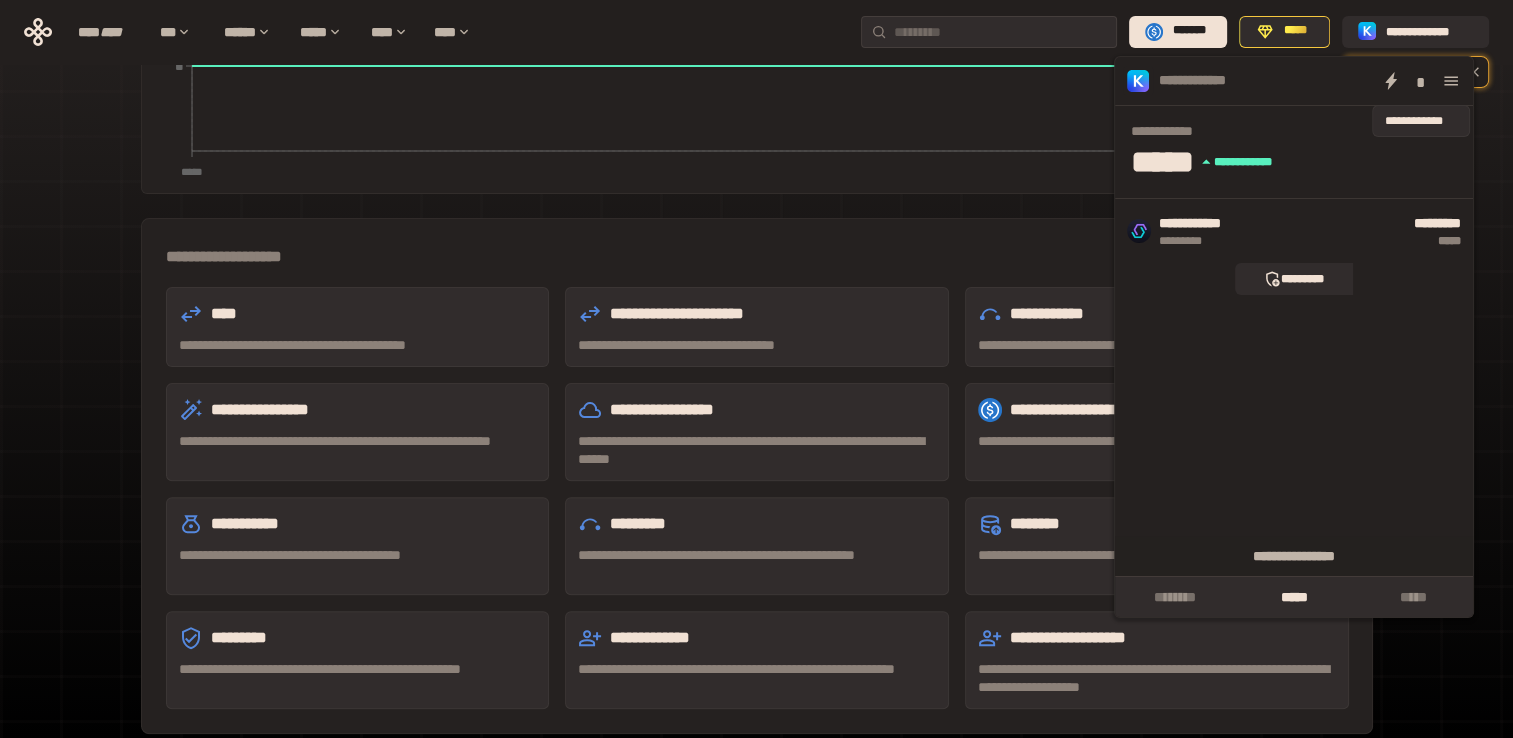 click on "*" at bounding box center [1421, 81] 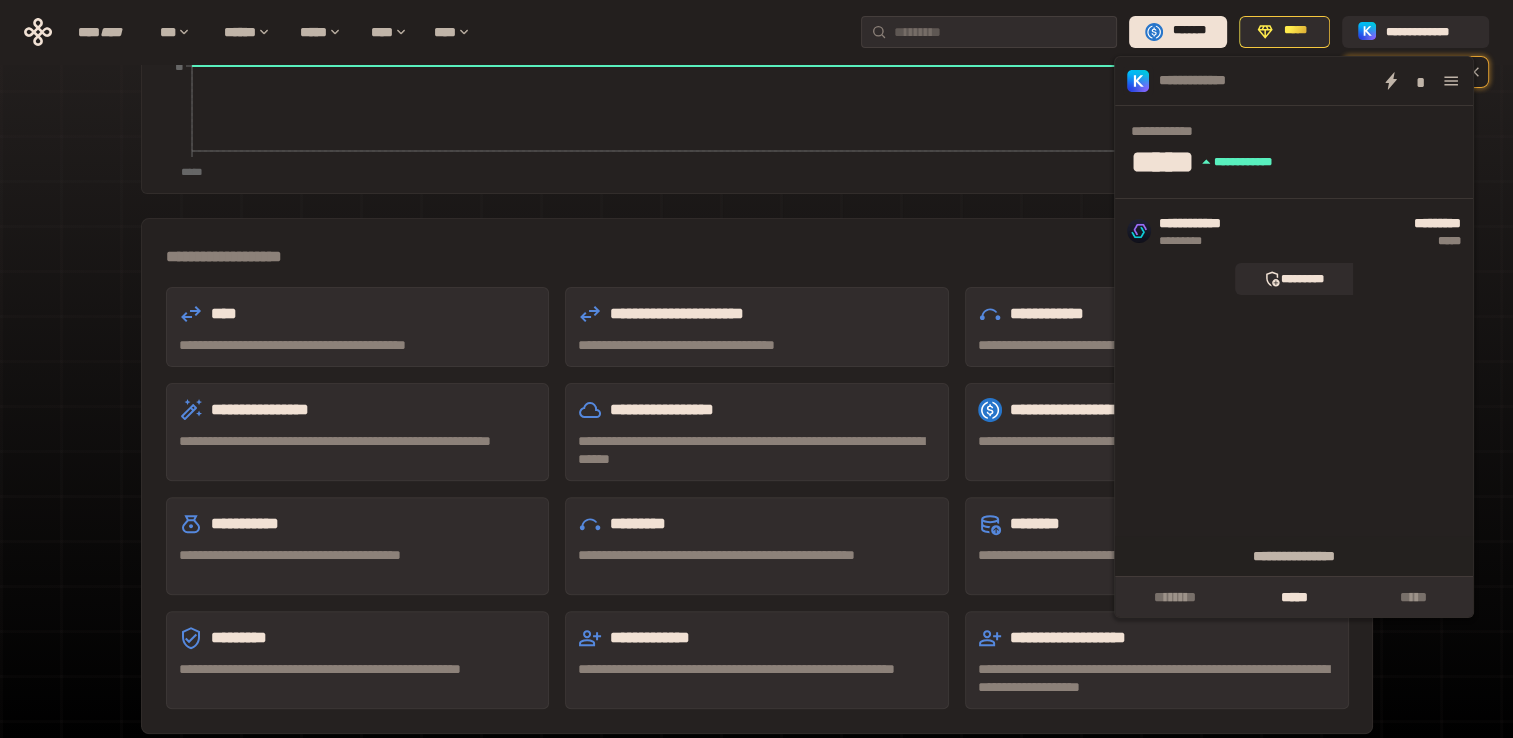 click 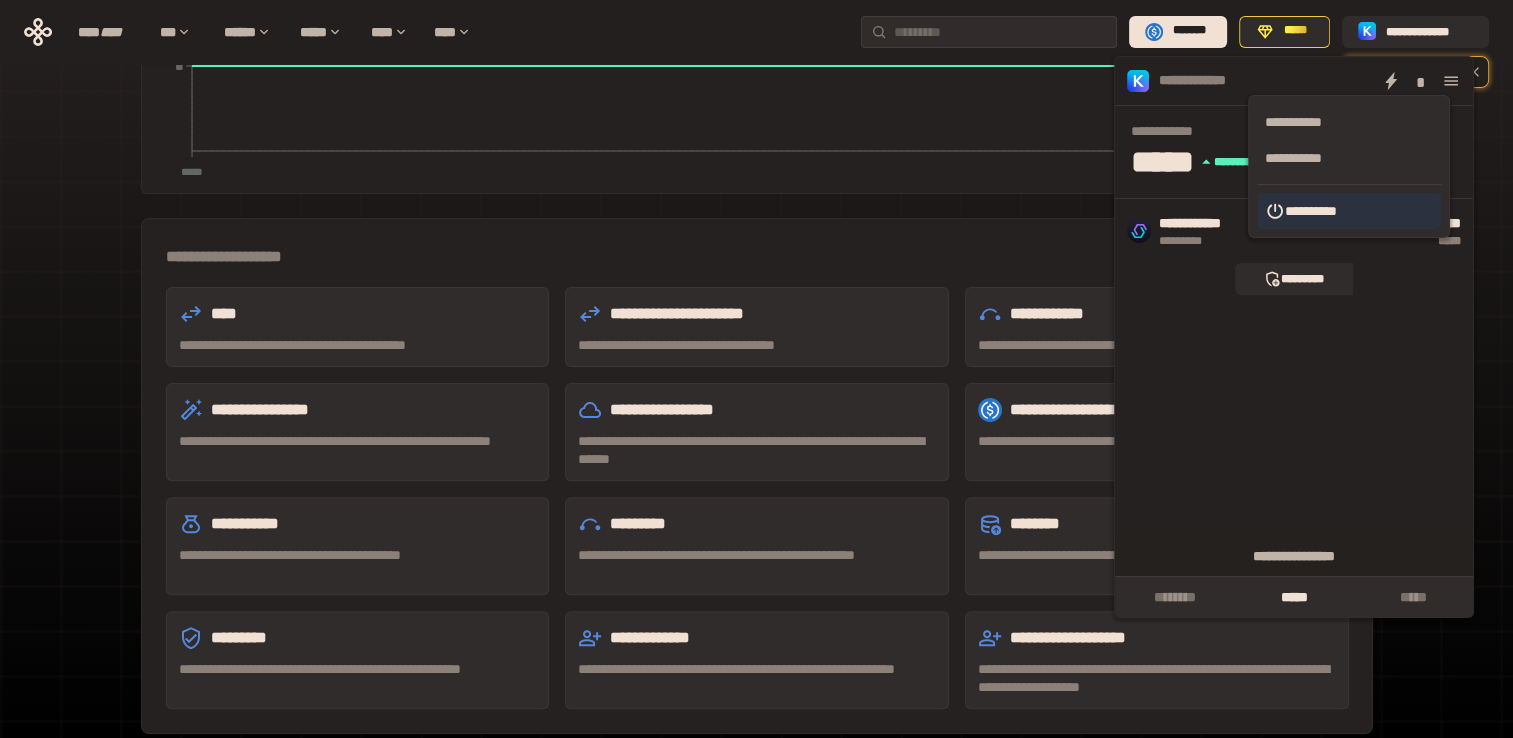 click on "**********" at bounding box center (1349, 211) 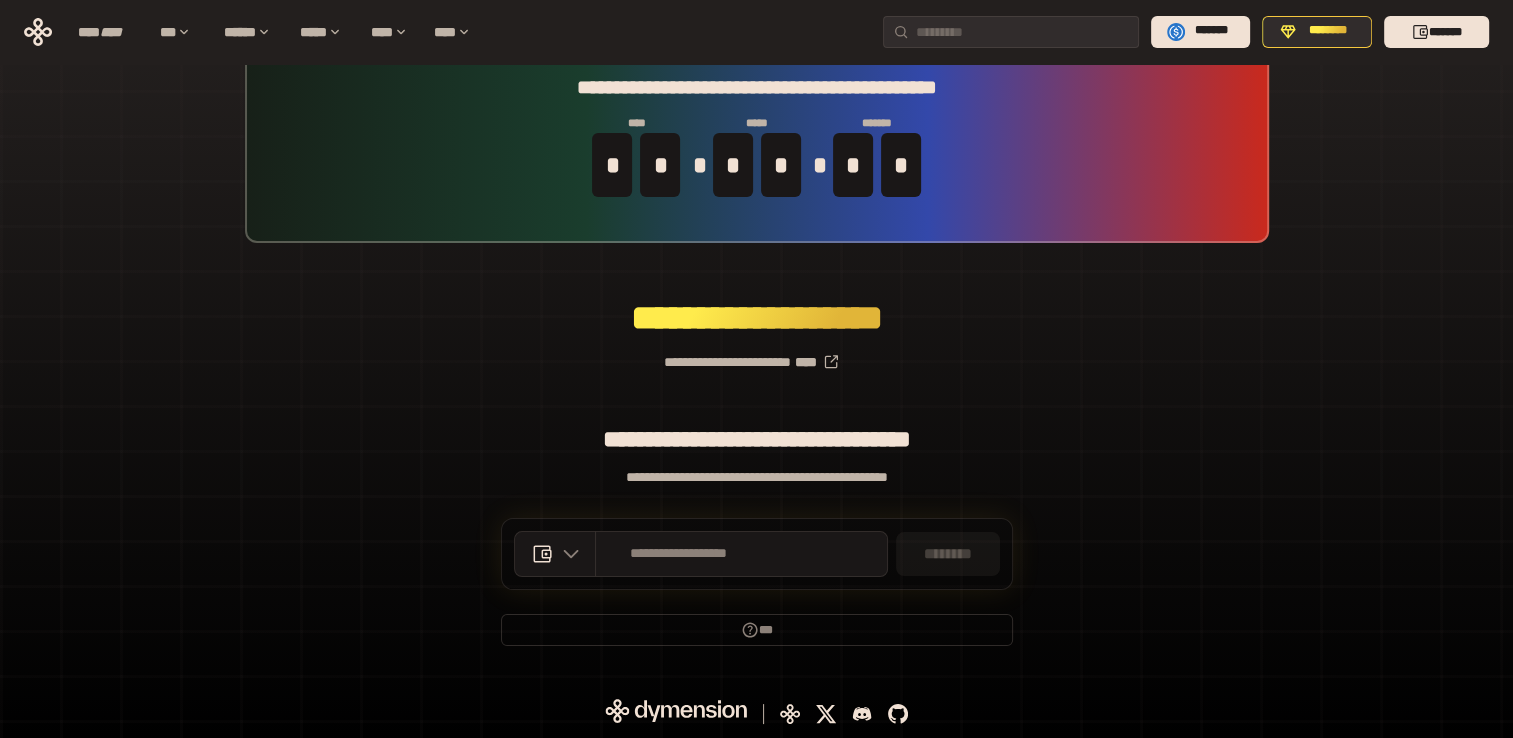 scroll, scrollTop: 44, scrollLeft: 0, axis: vertical 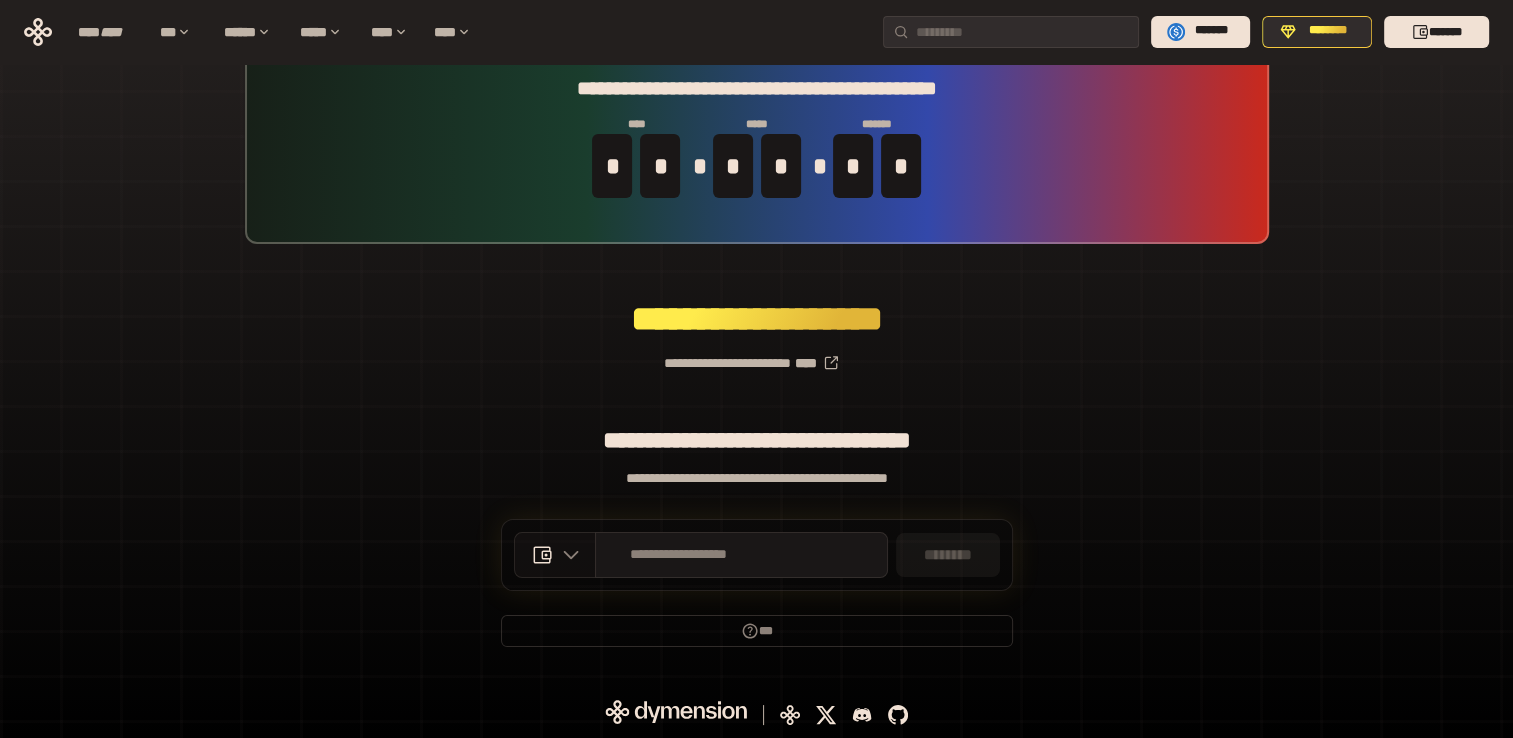 click 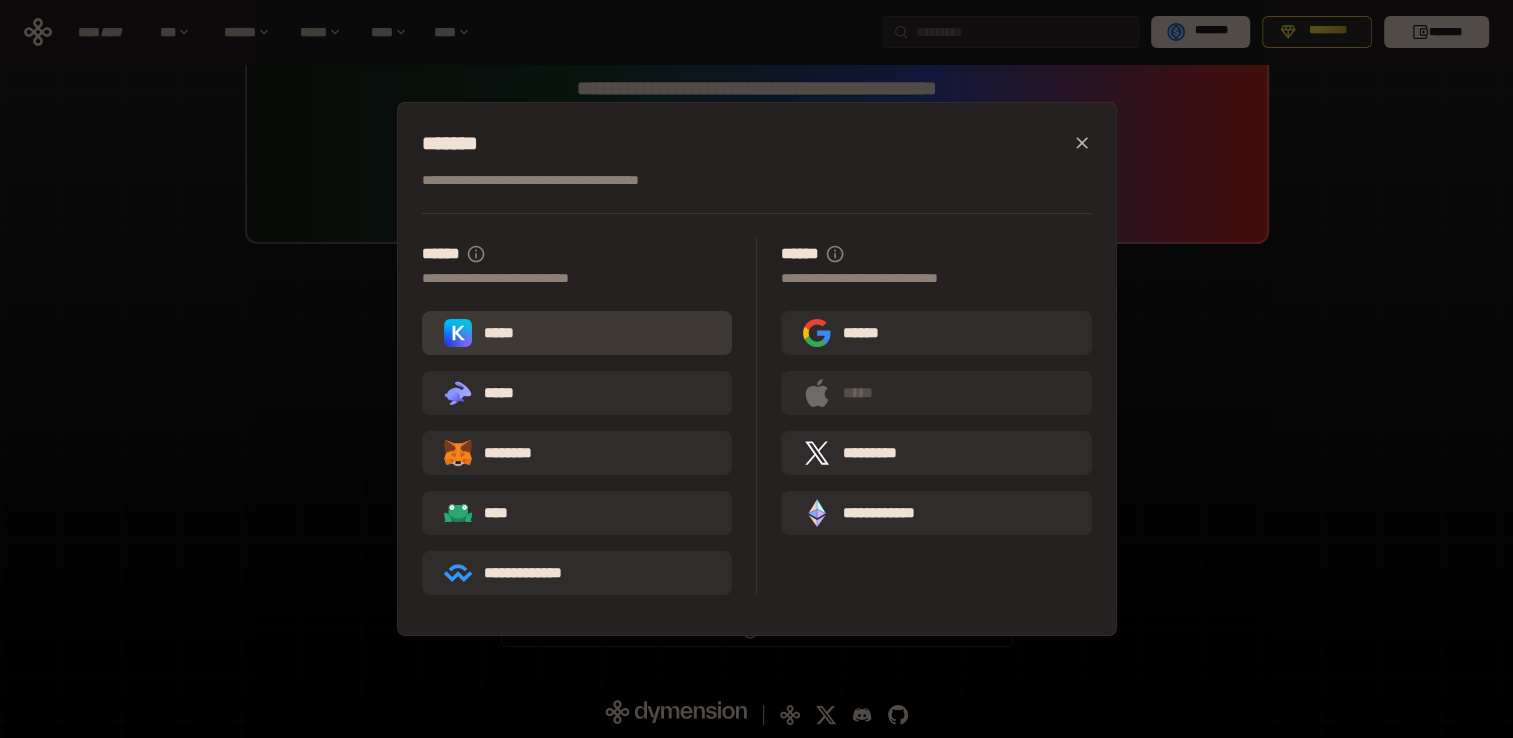 click on "*****" at bounding box center (577, 333) 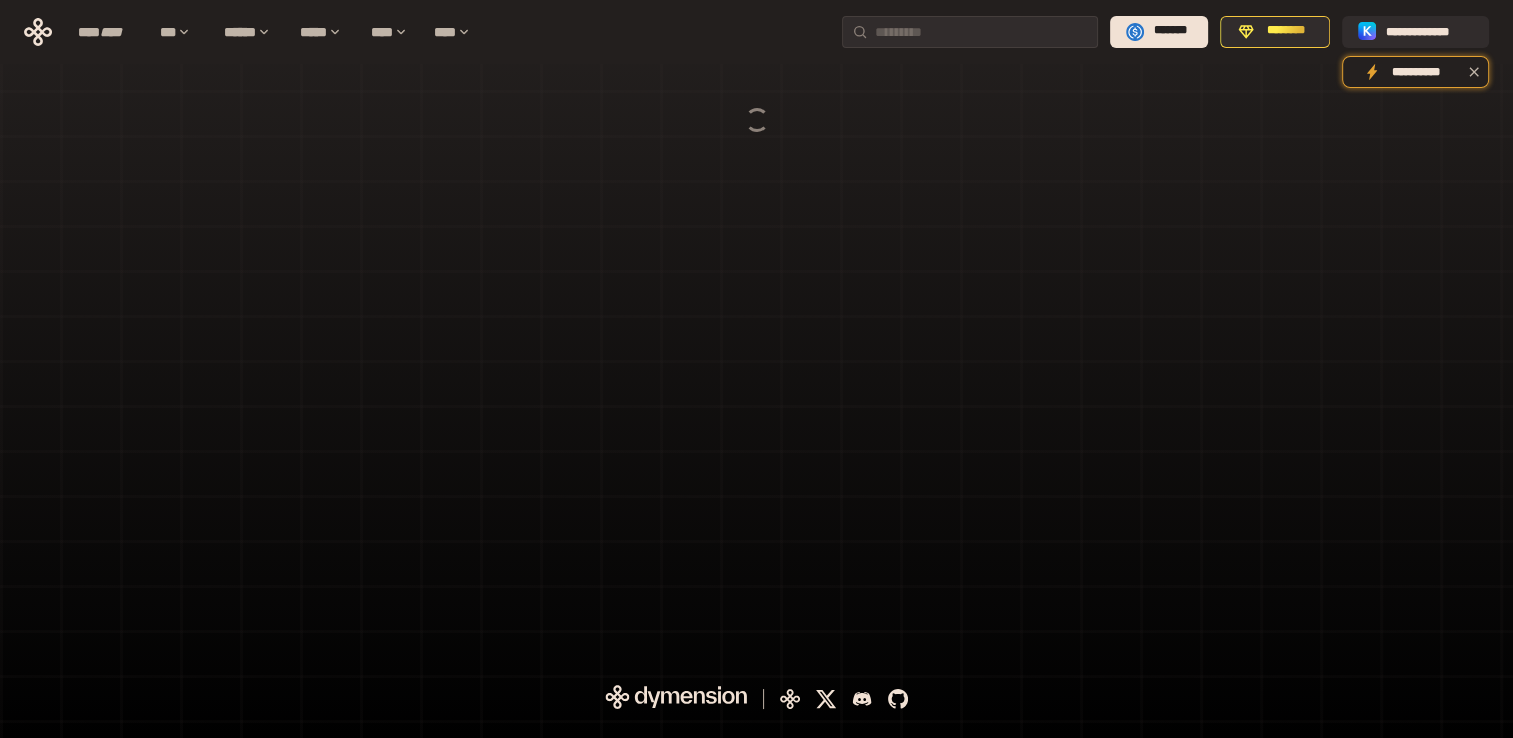 scroll, scrollTop: 0, scrollLeft: 0, axis: both 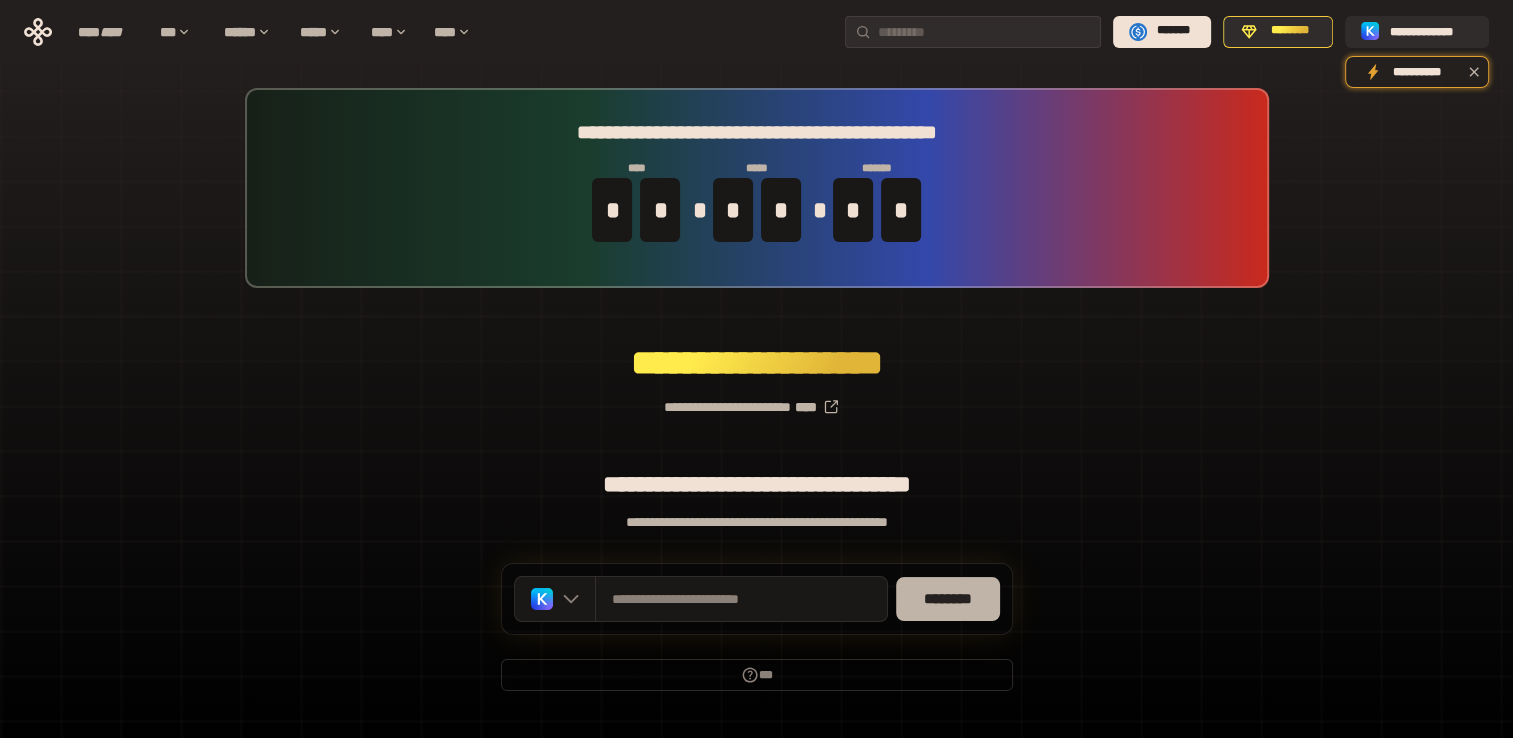 click on "********" at bounding box center (948, 599) 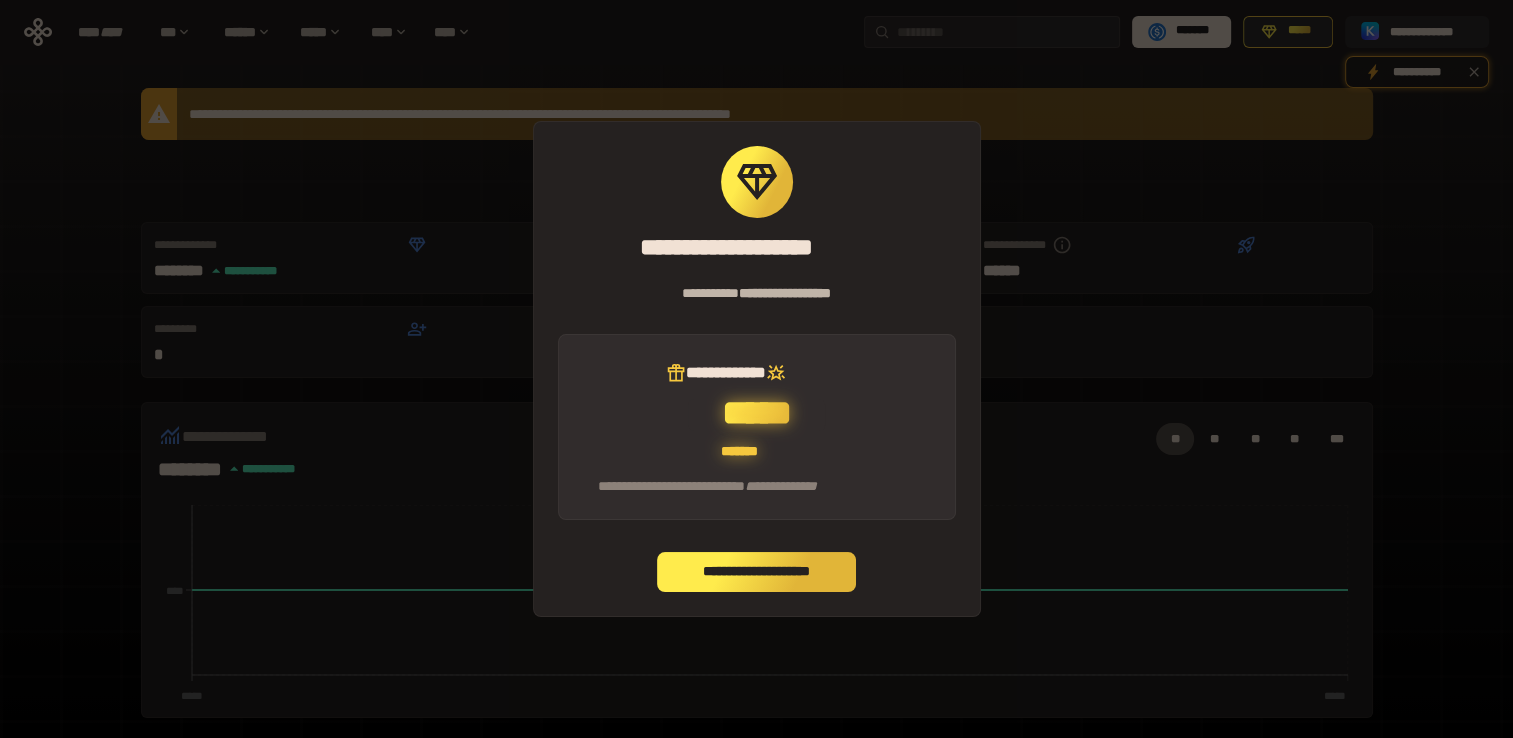 click on "**********" at bounding box center [757, 572] 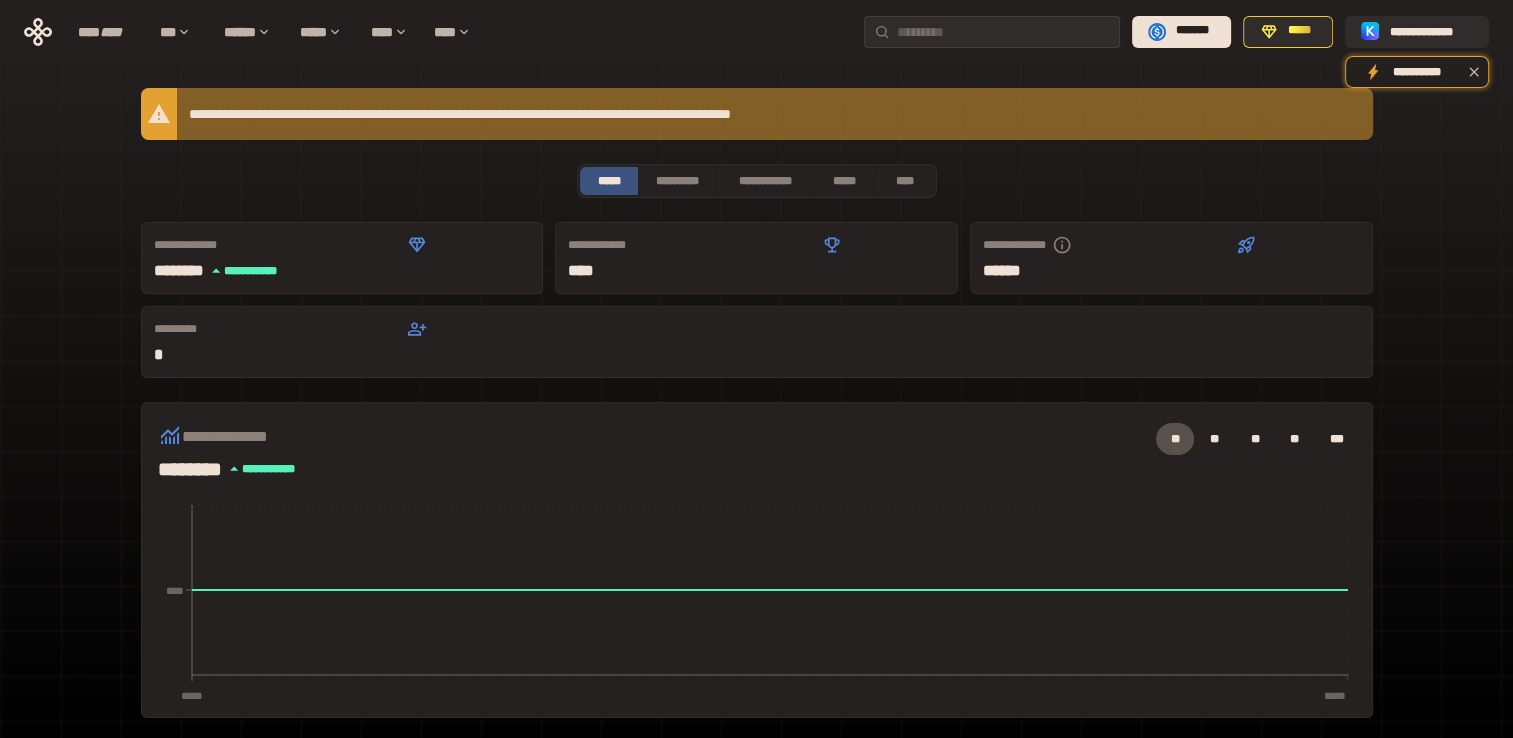 drag, startPoint x: 1392, startPoint y: 270, endPoint x: 1412, endPoint y: 245, distance: 32.01562 